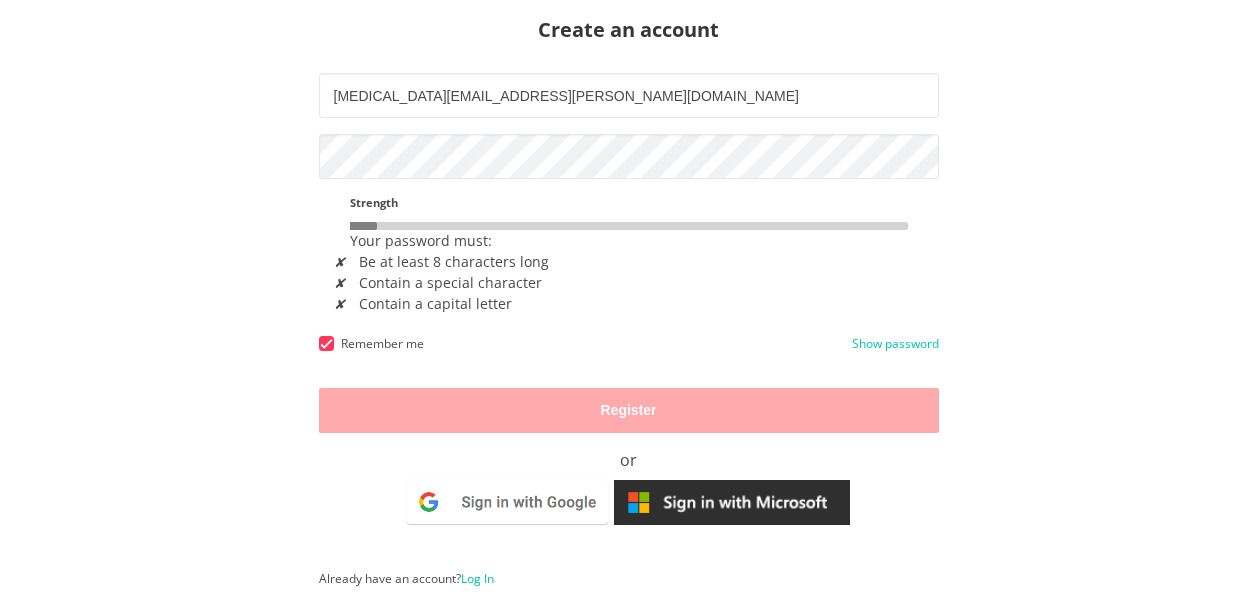 scroll, scrollTop: 0, scrollLeft: 0, axis: both 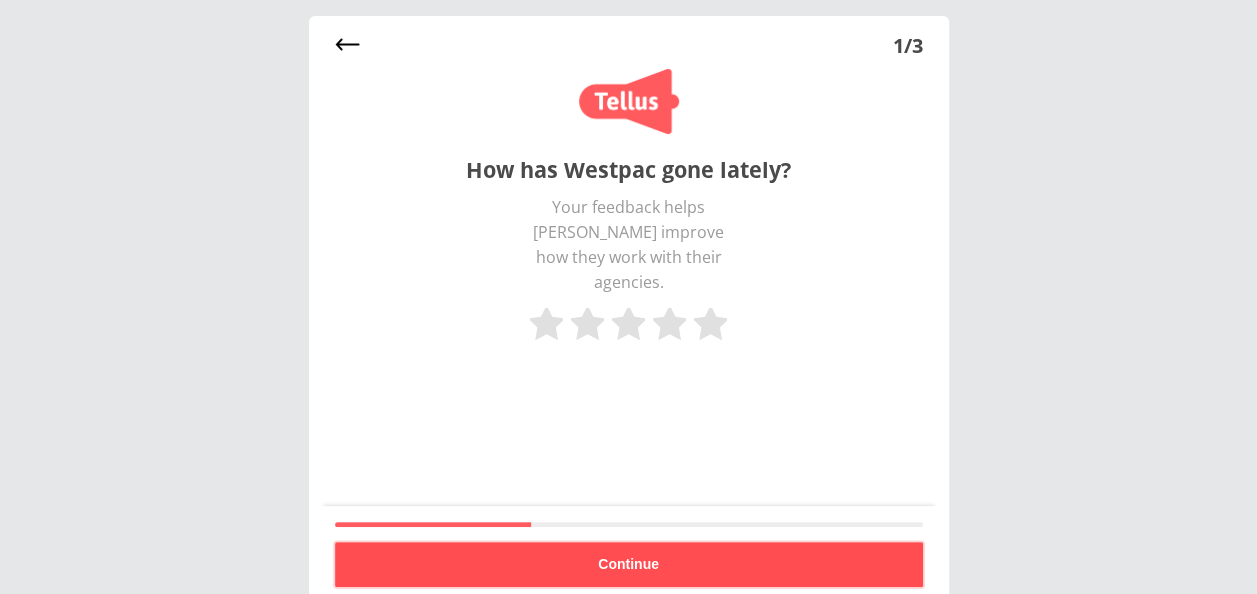 click on "Continue" at bounding box center [628, 564] 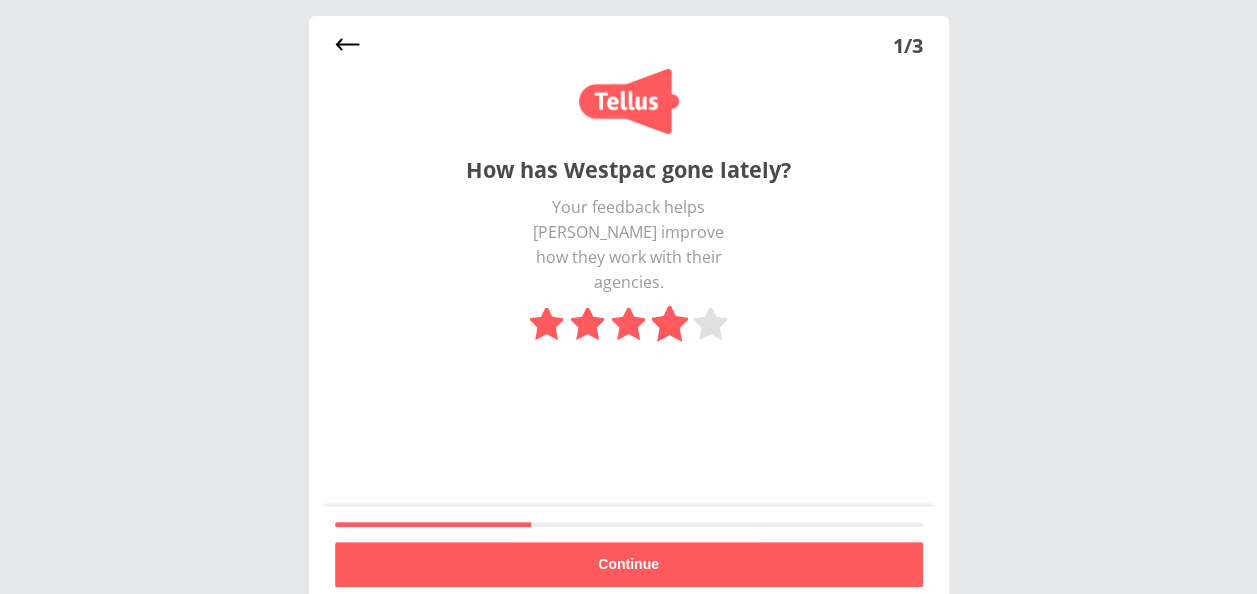 click at bounding box center (669, 324) 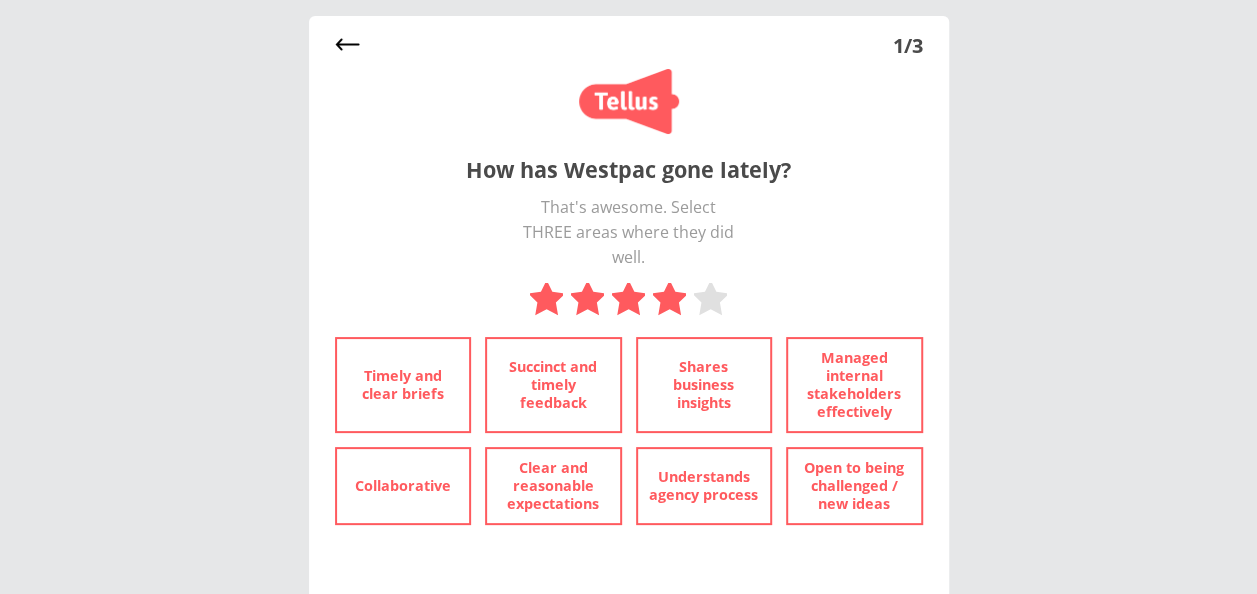 click on "Collaborative" at bounding box center [403, 486] 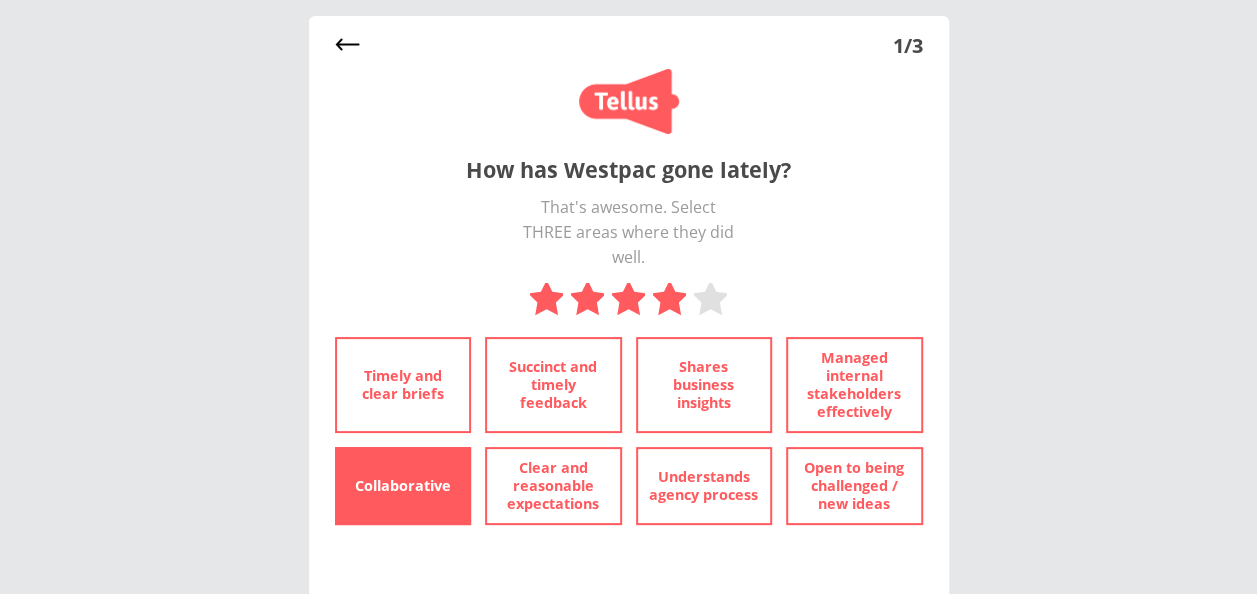 click on "Collaborative" at bounding box center (403, 486) 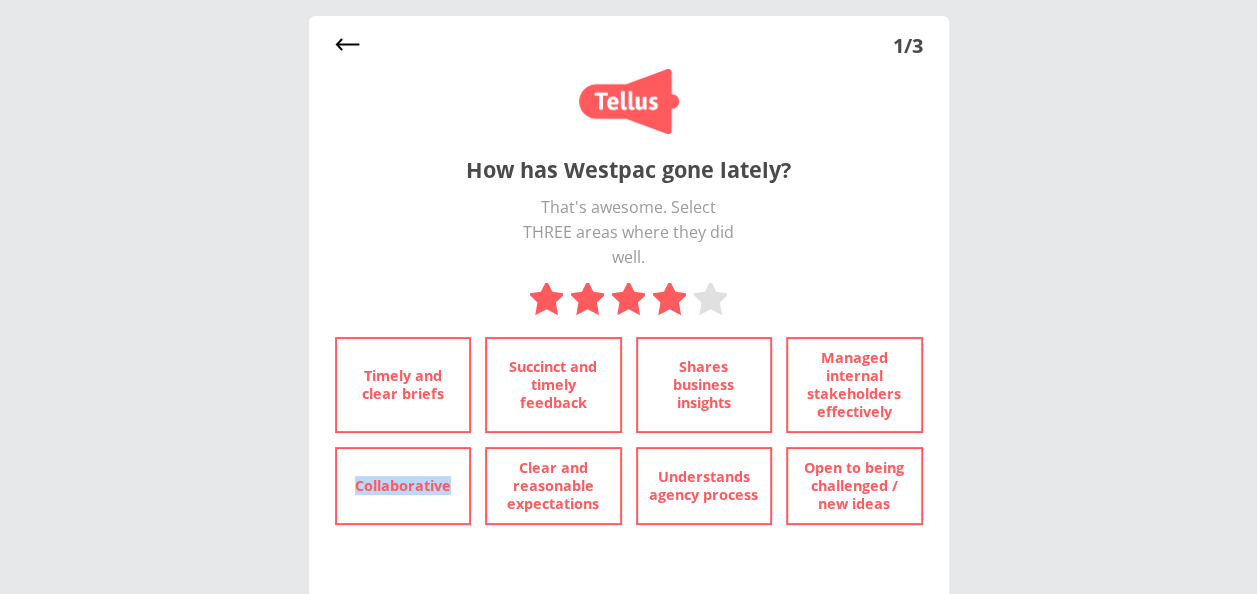 click on "Collaborative" at bounding box center (403, 486) 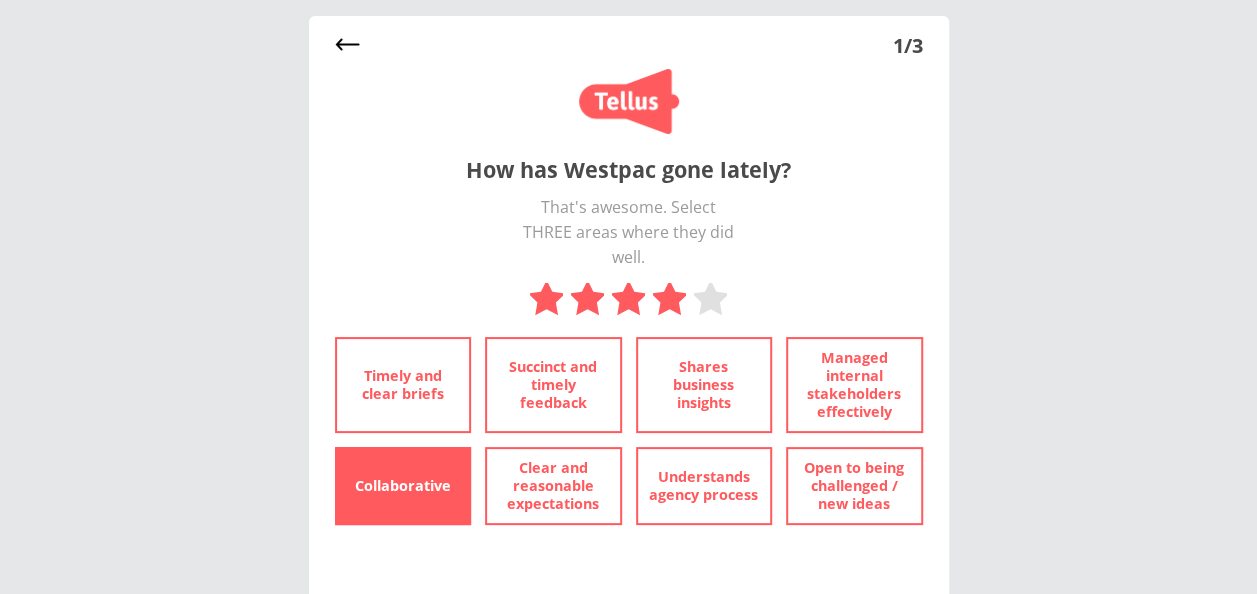 drag, startPoint x: 377, startPoint y: 499, endPoint x: 874, endPoint y: 475, distance: 497.57913 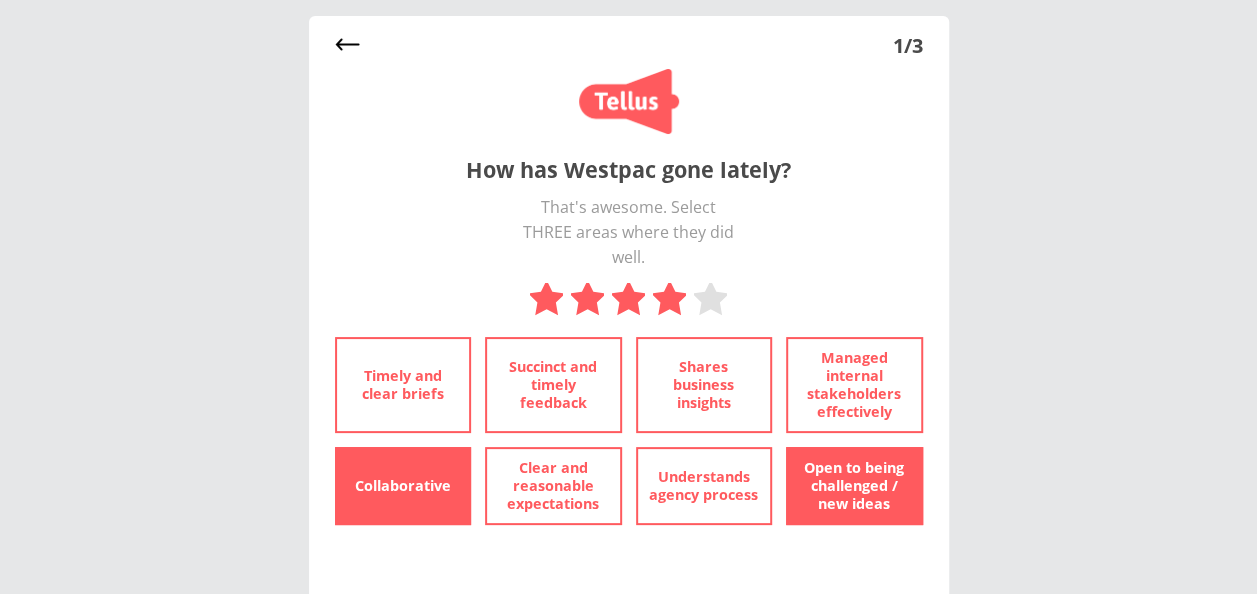 click on "Shares business insights" at bounding box center [704, 385] 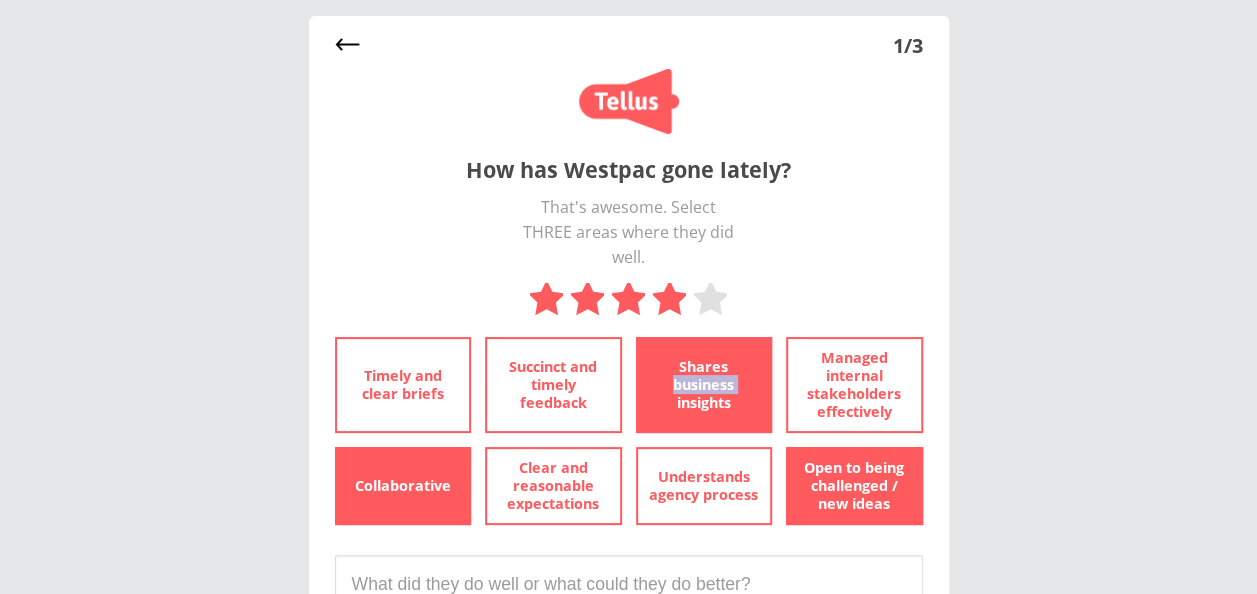 click on "Shares business insights" at bounding box center [704, 385] 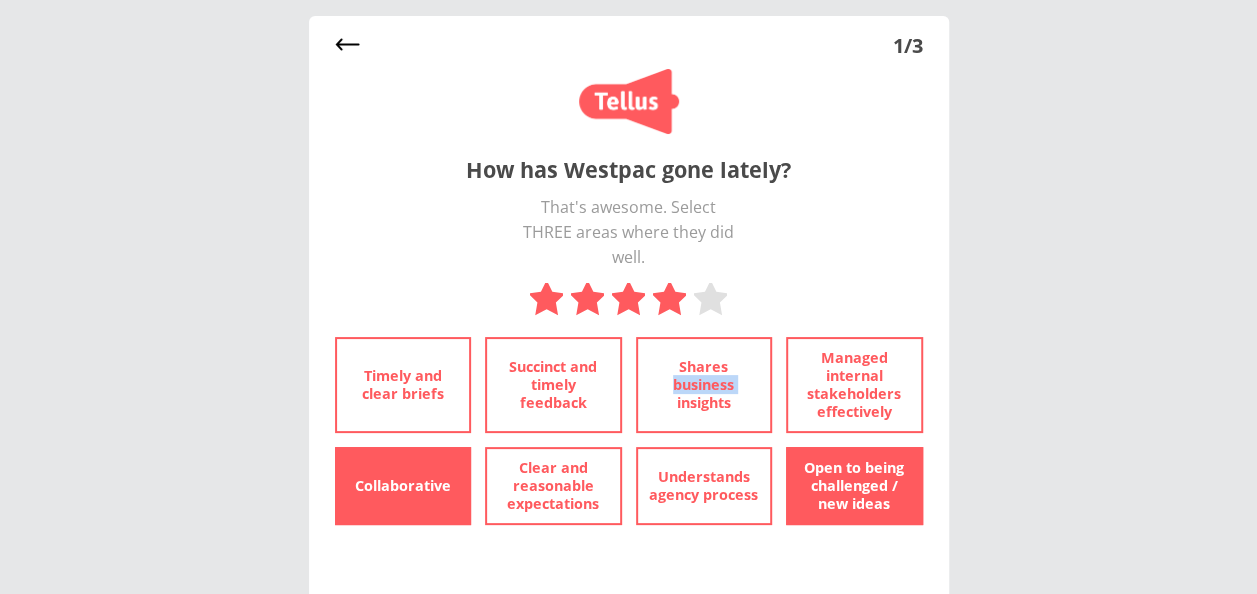 click on "Shares business insights" at bounding box center [704, 385] 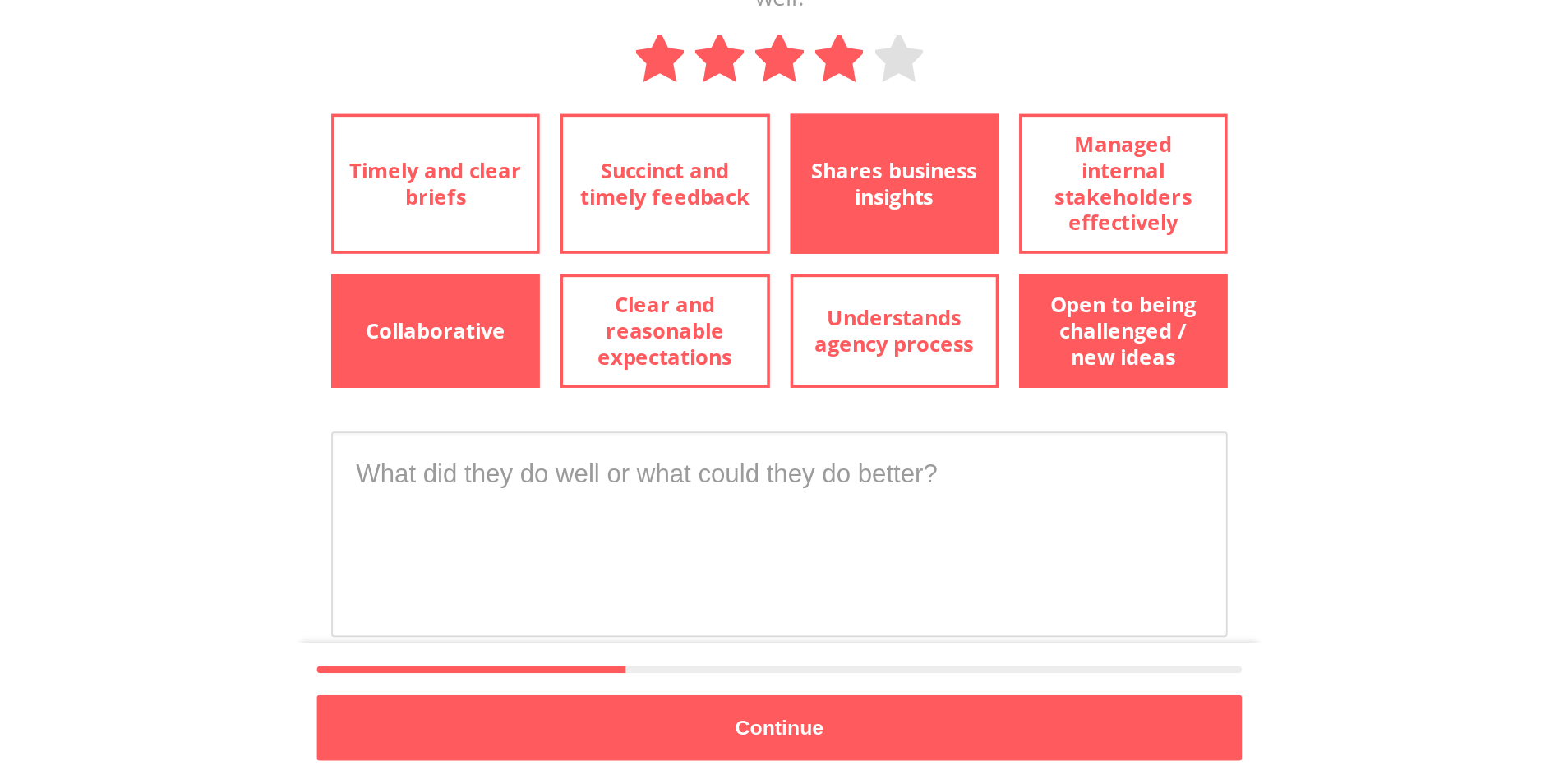 scroll, scrollTop: 0, scrollLeft: 0, axis: both 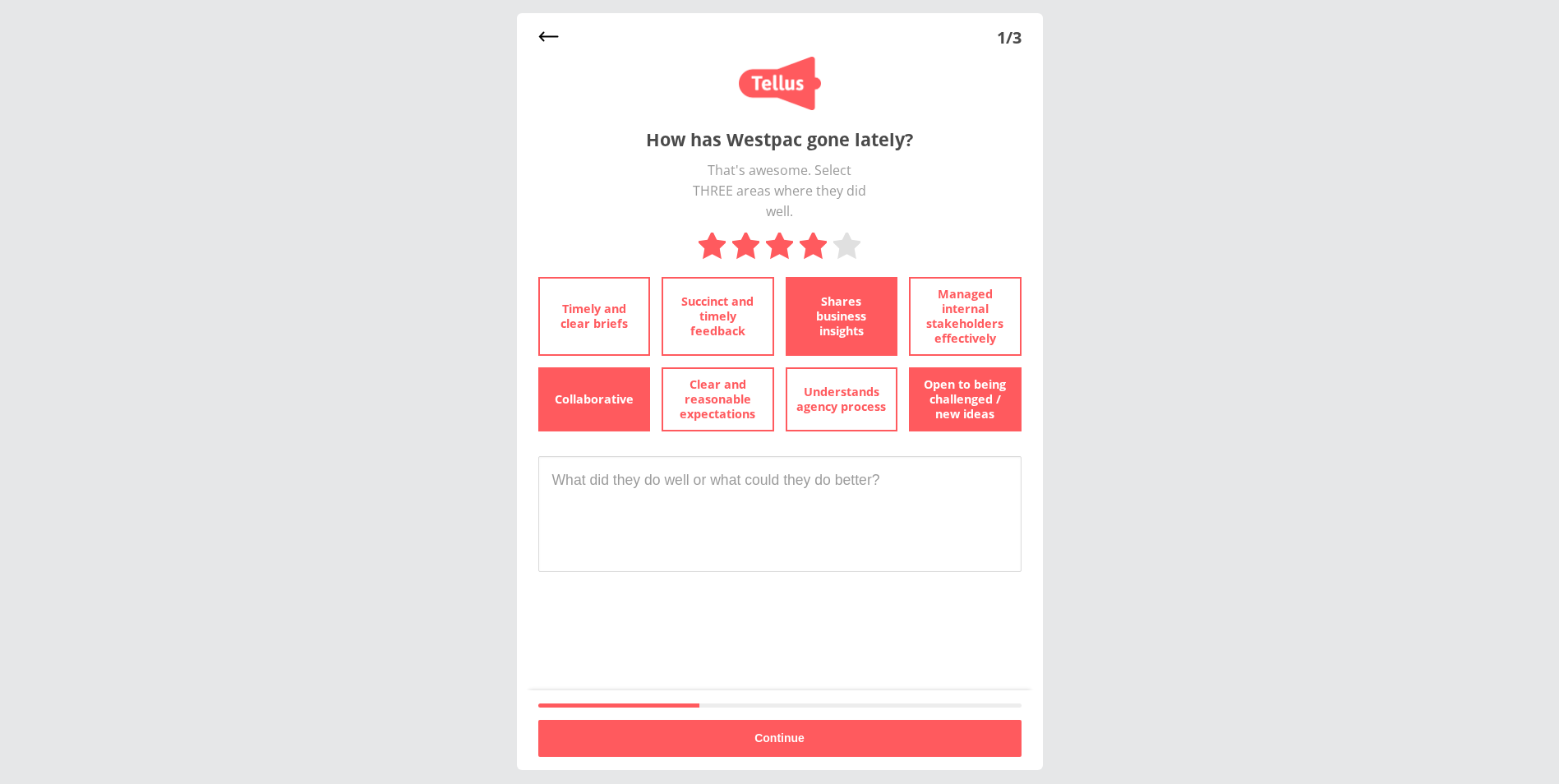 click on "Skip  1/3 How has Westpac gone lately?  That's awesome.
Select THREE areas where they did well.              Timely and clear briefs Succinct and timely feedback Shares business insights Managed internal stakeholders effectively Collaborative Clear and reasonable expectations Understands agency process Open to being challenged / new ideas     1     Continue" at bounding box center (779, 391) 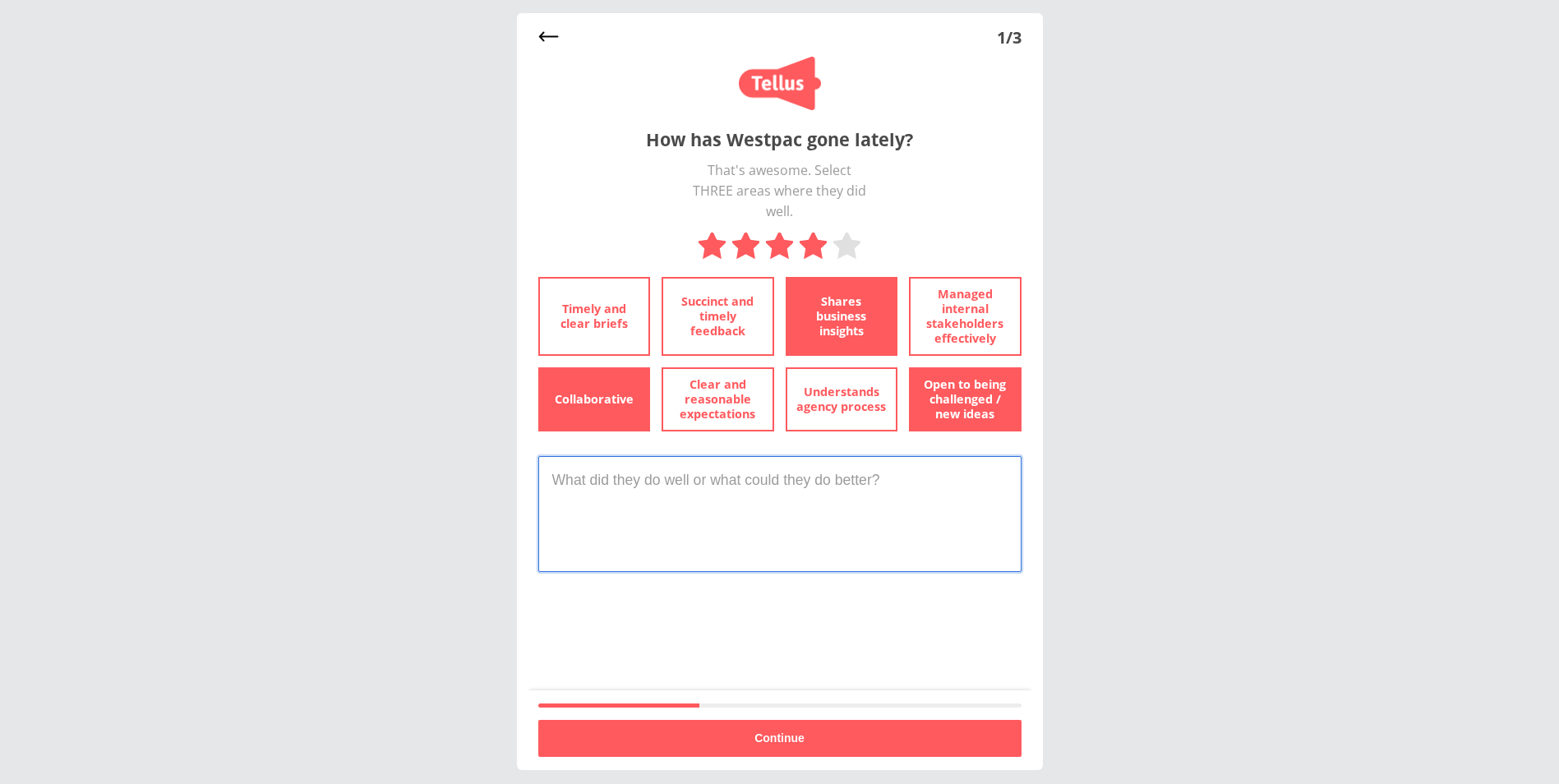 click at bounding box center [780, 514] 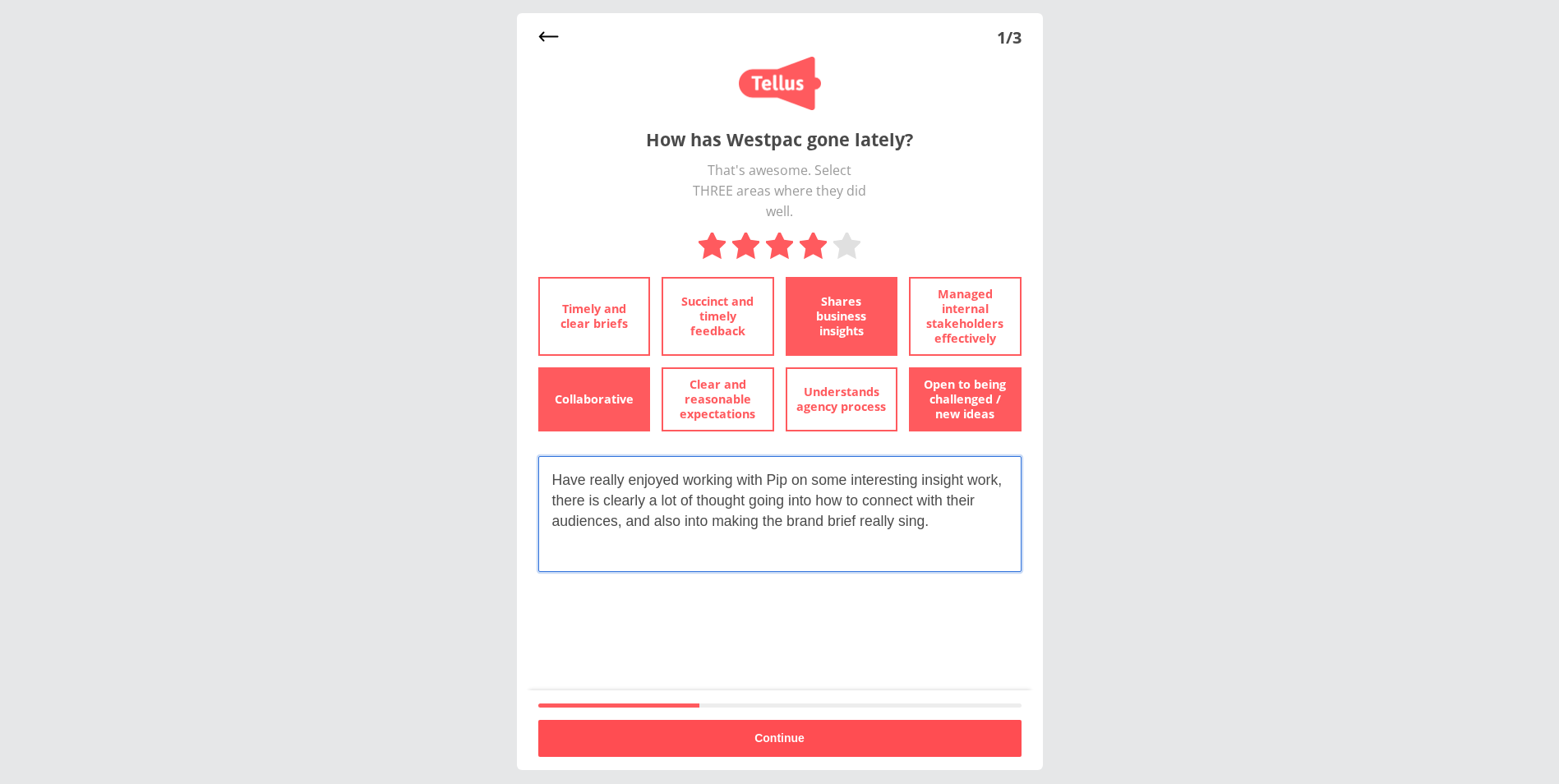 type on "Have really enjoyed working with Pip on some interesting insight work, there is clearly a lot of thought going into how to connect with their audiences, and also into making the brand brief really sing." 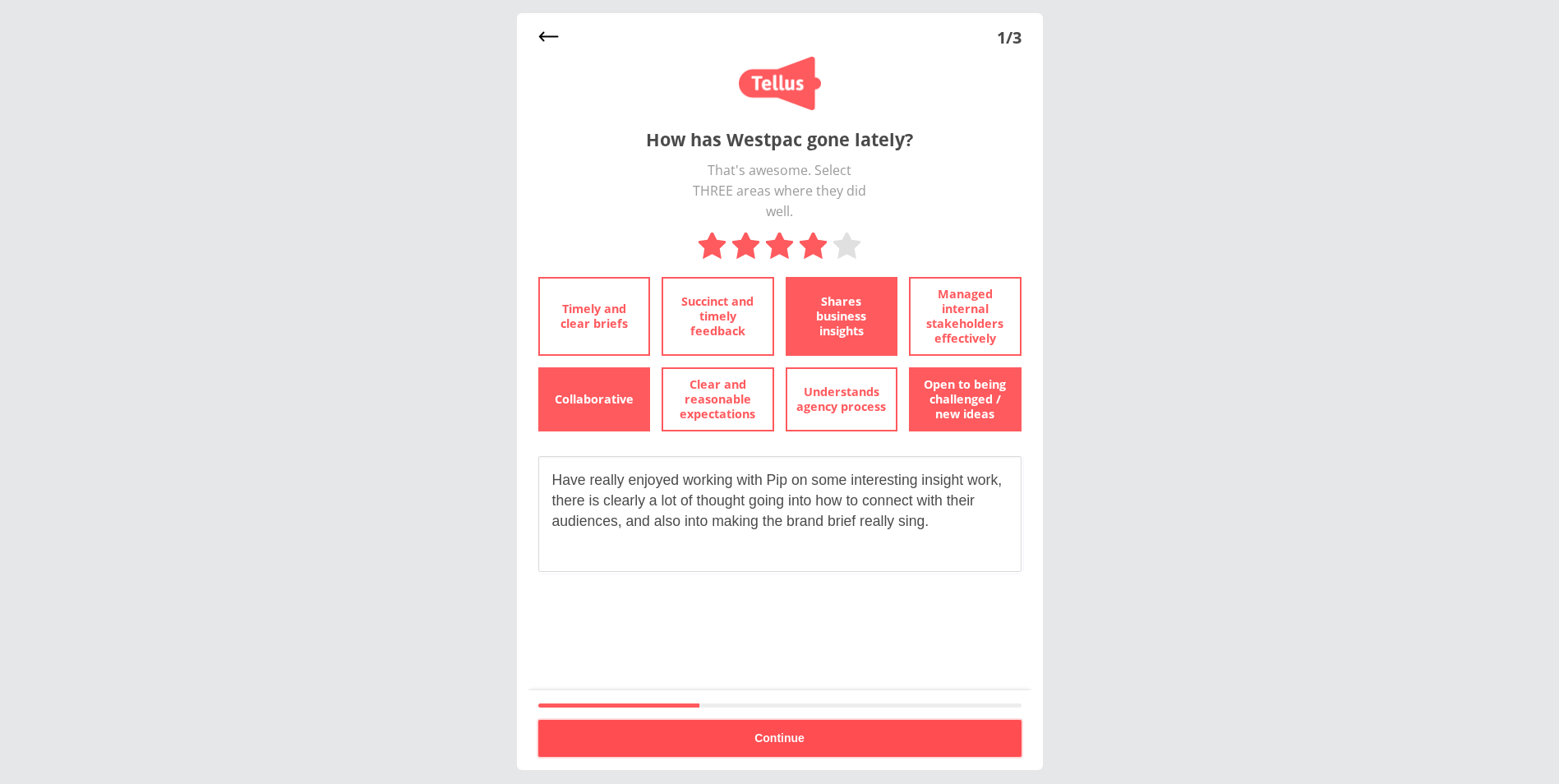 click on "Continue" at bounding box center [779, 738] 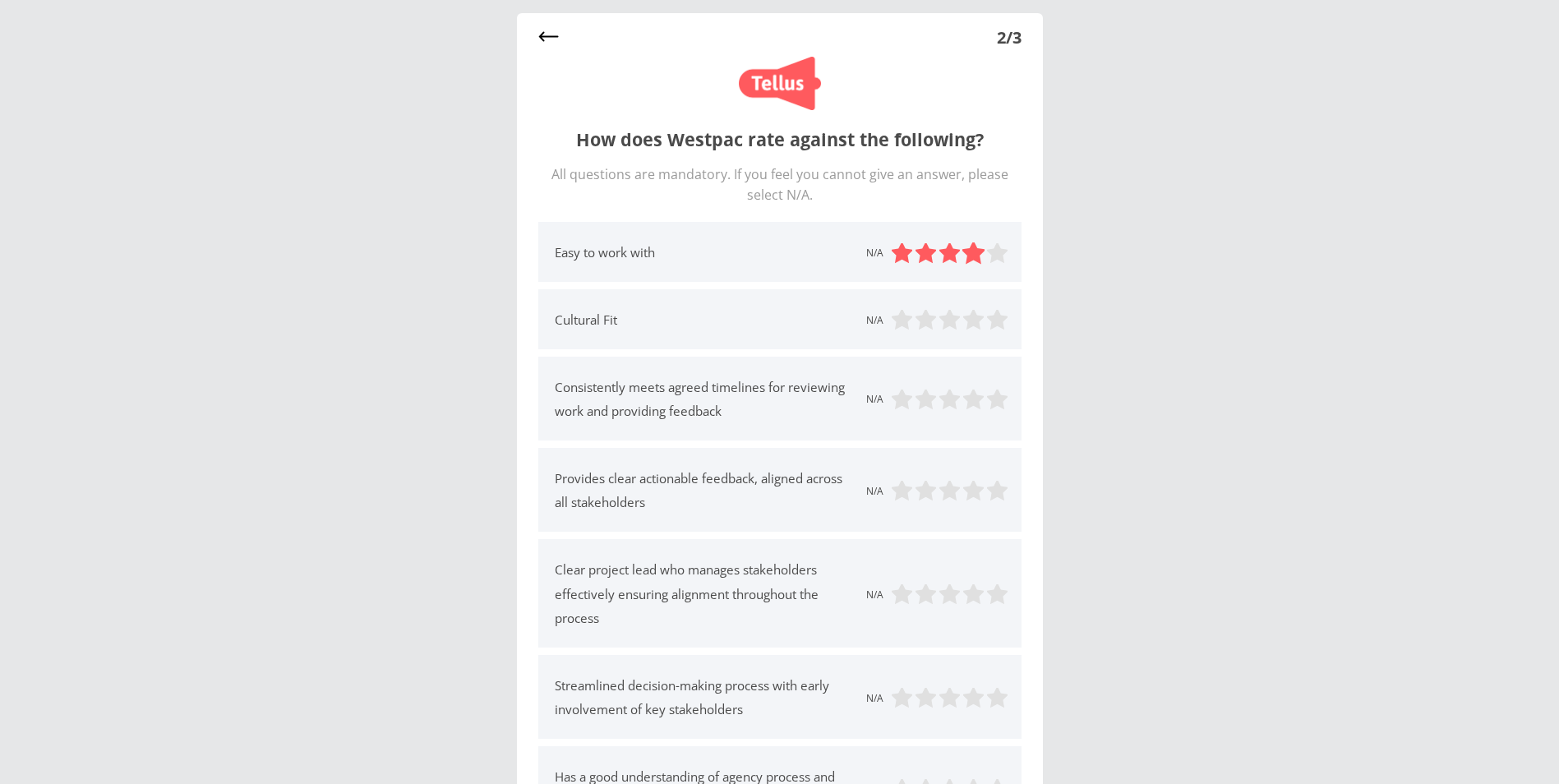 click at bounding box center [973, 253] 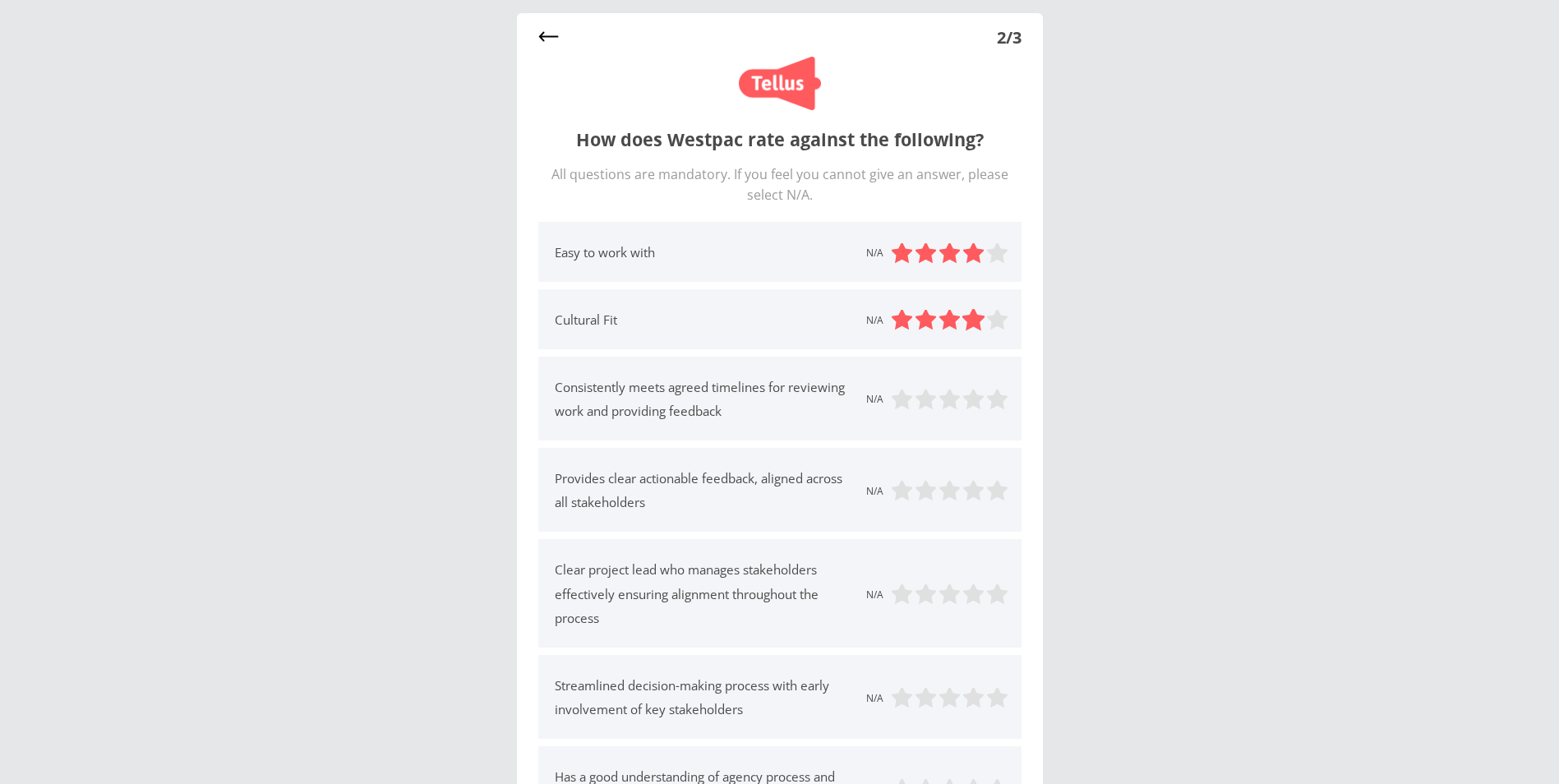 click at bounding box center (973, 321) 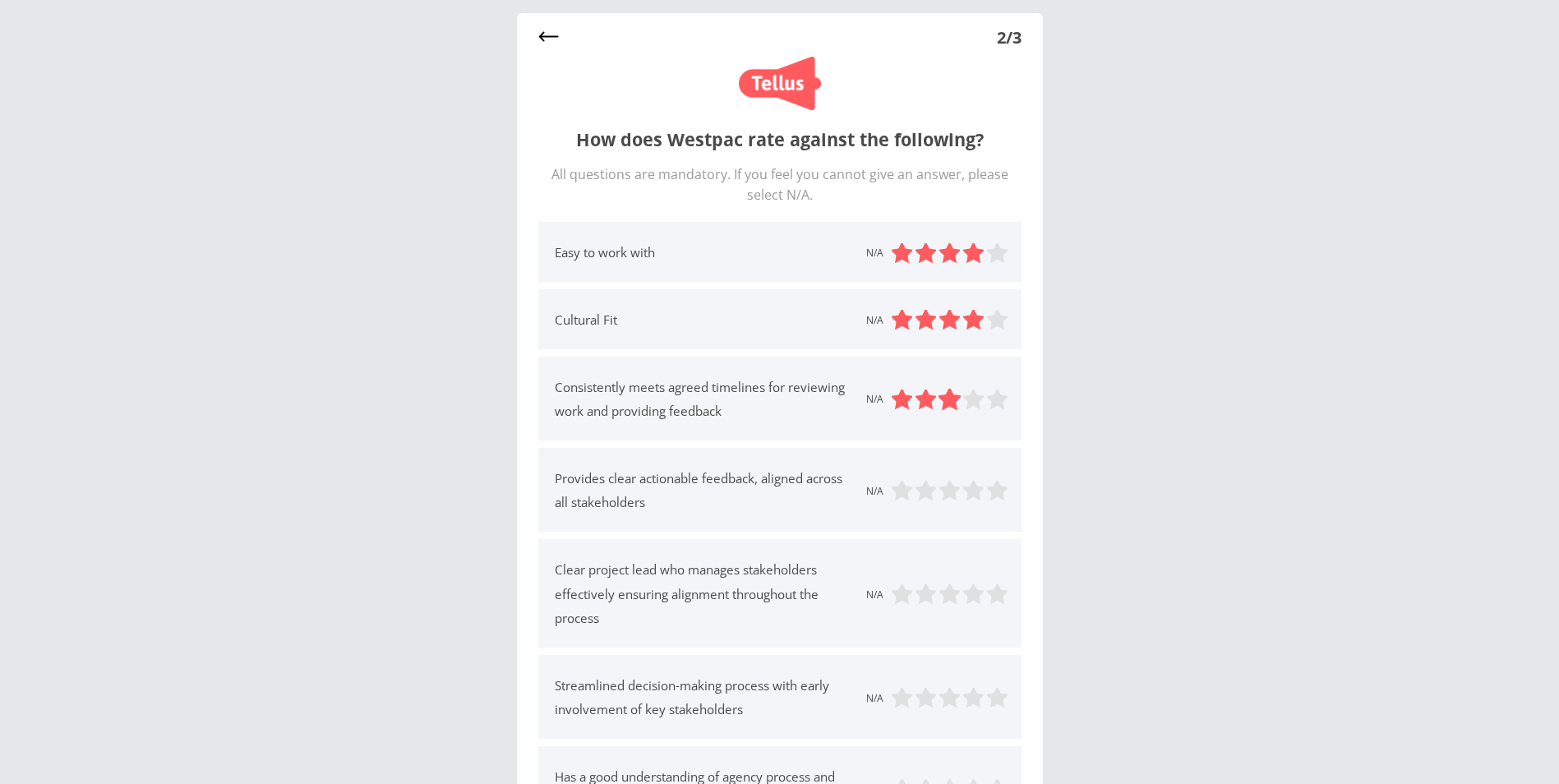 click at bounding box center [949, 399] 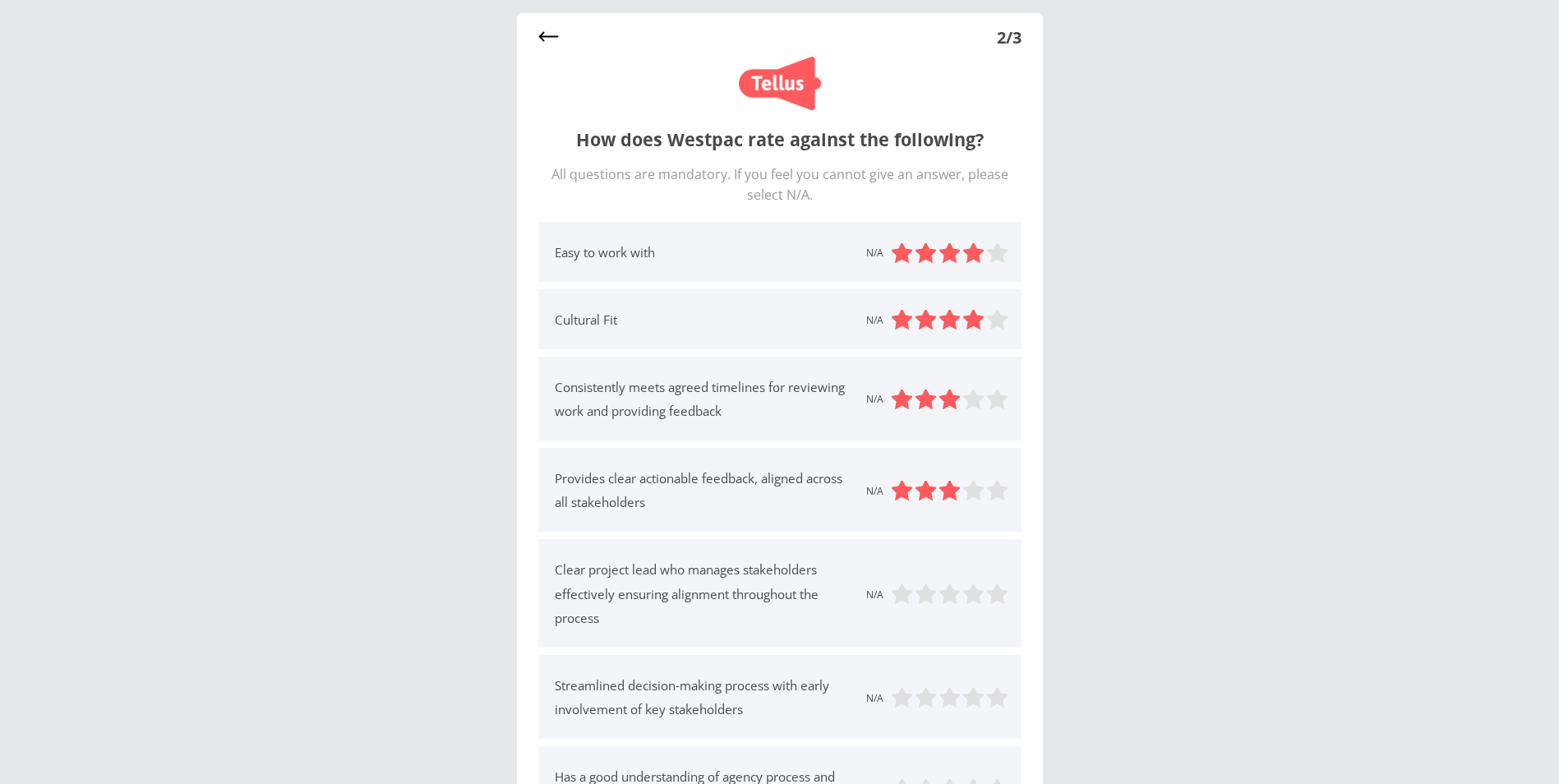 drag, startPoint x: 951, startPoint y: 495, endPoint x: 1205, endPoint y: 609, distance: 278.40977 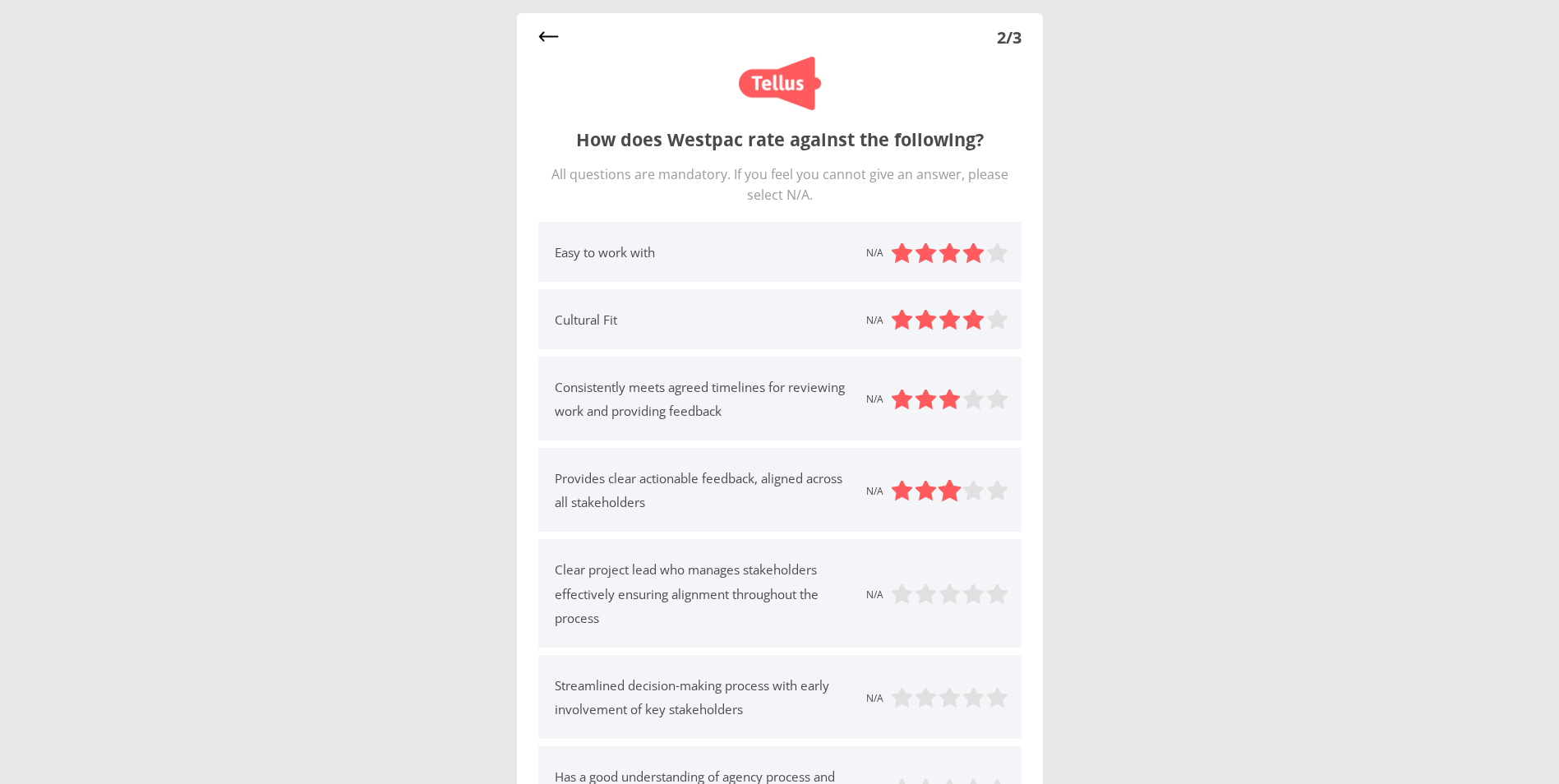 click at bounding box center (949, 491) 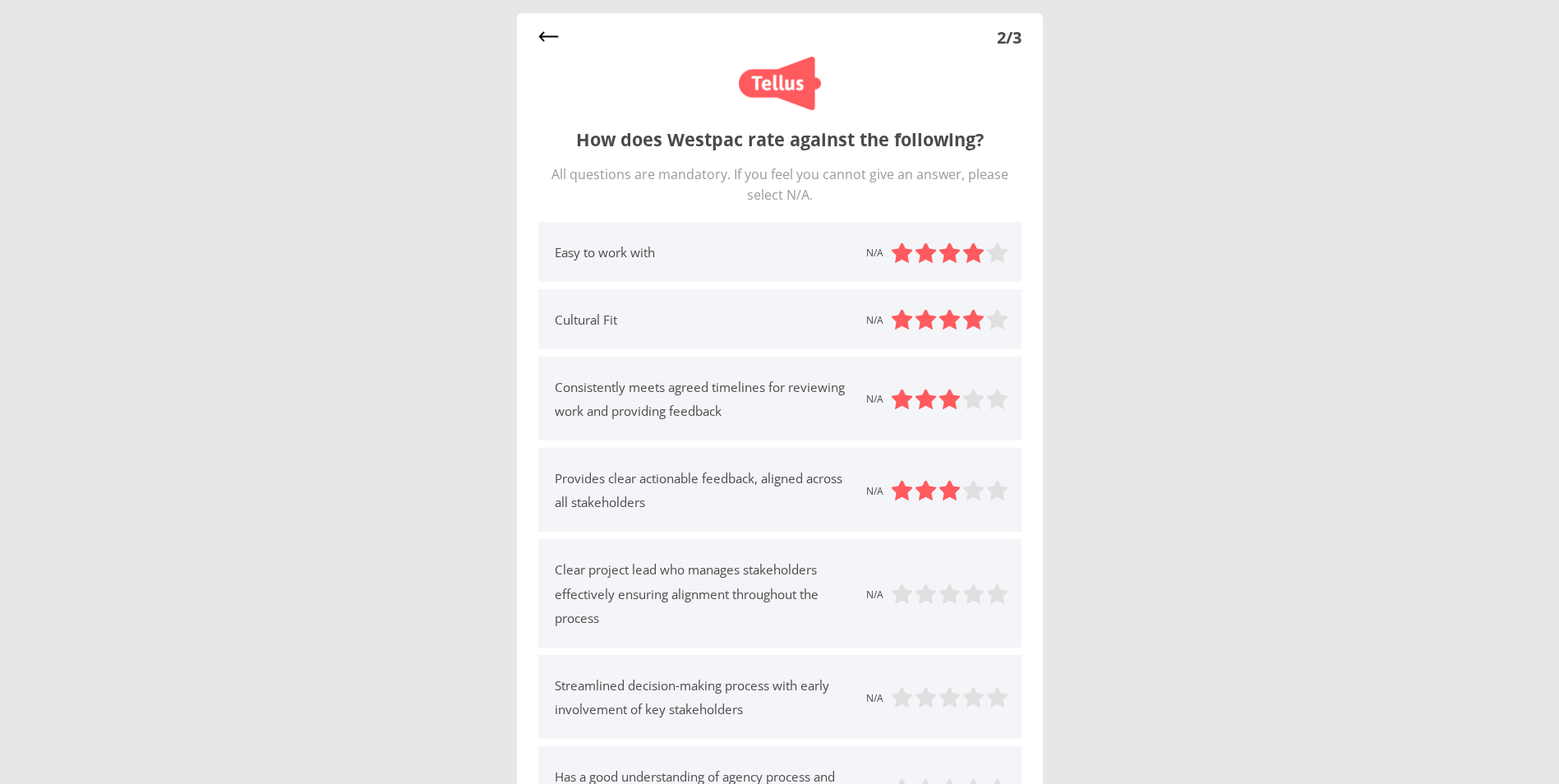click on "N/A" at bounding box center [874, 595] 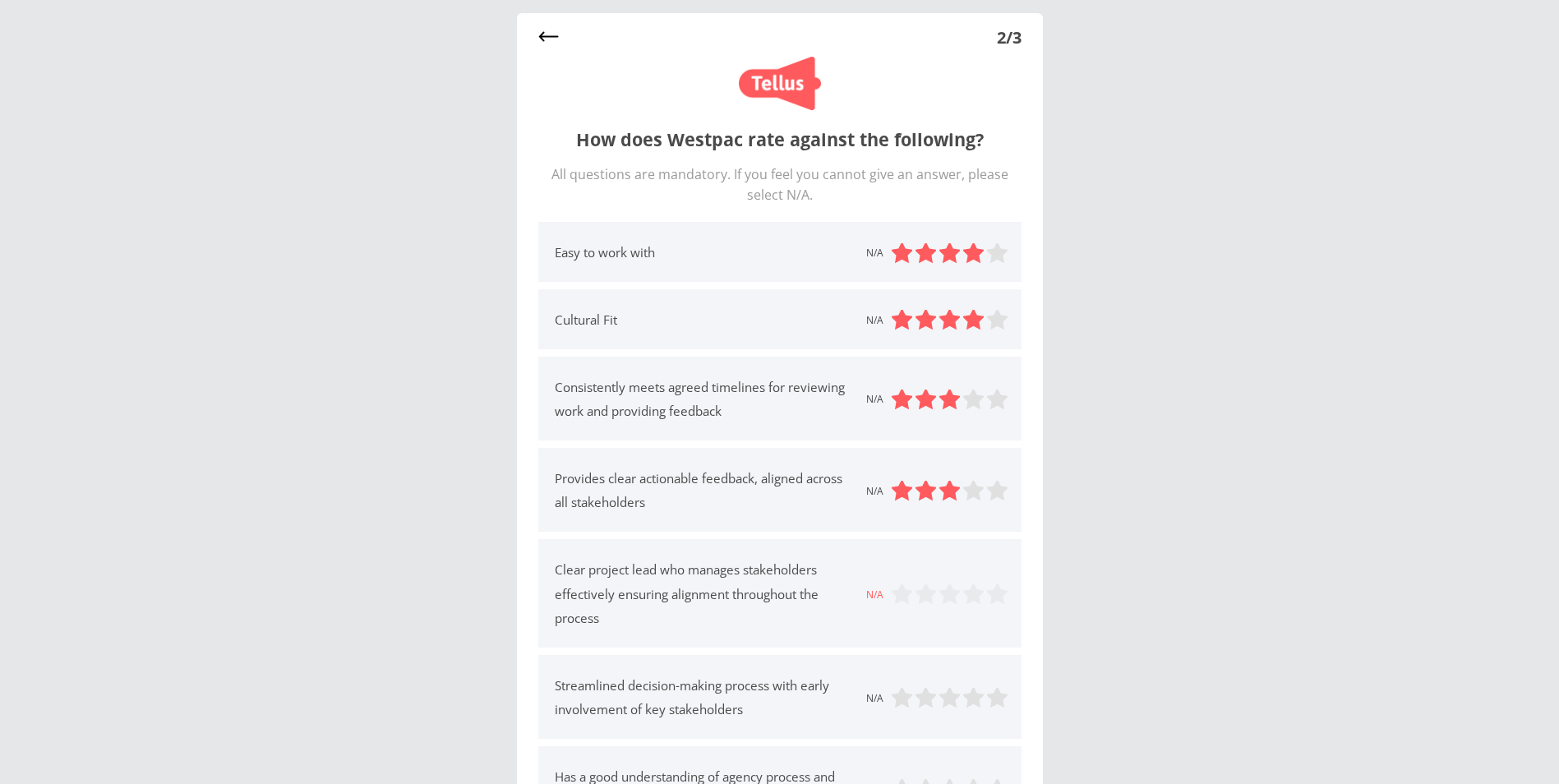 click on "N/A" at bounding box center [874, 595] 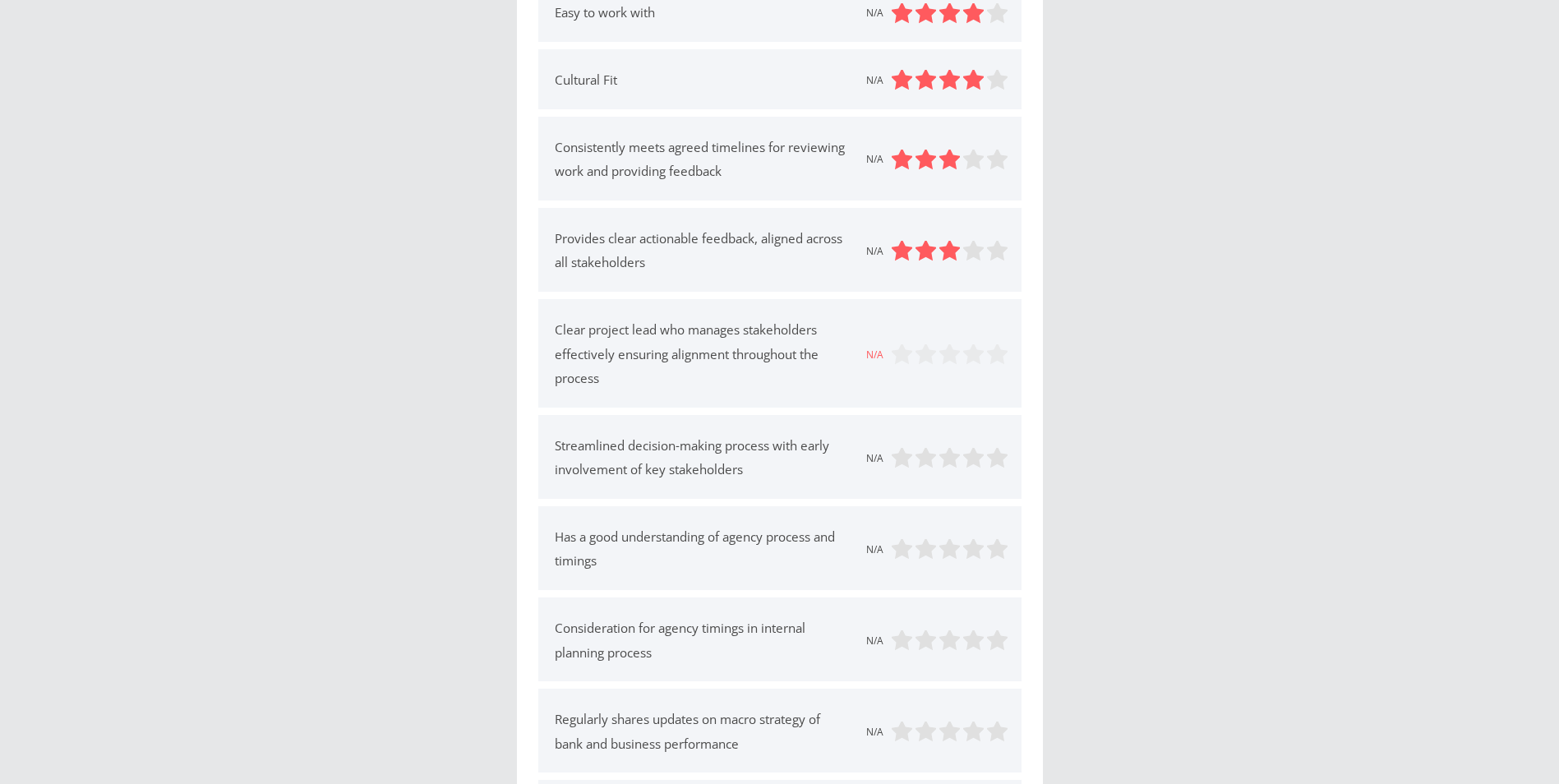 scroll, scrollTop: 247, scrollLeft: 0, axis: vertical 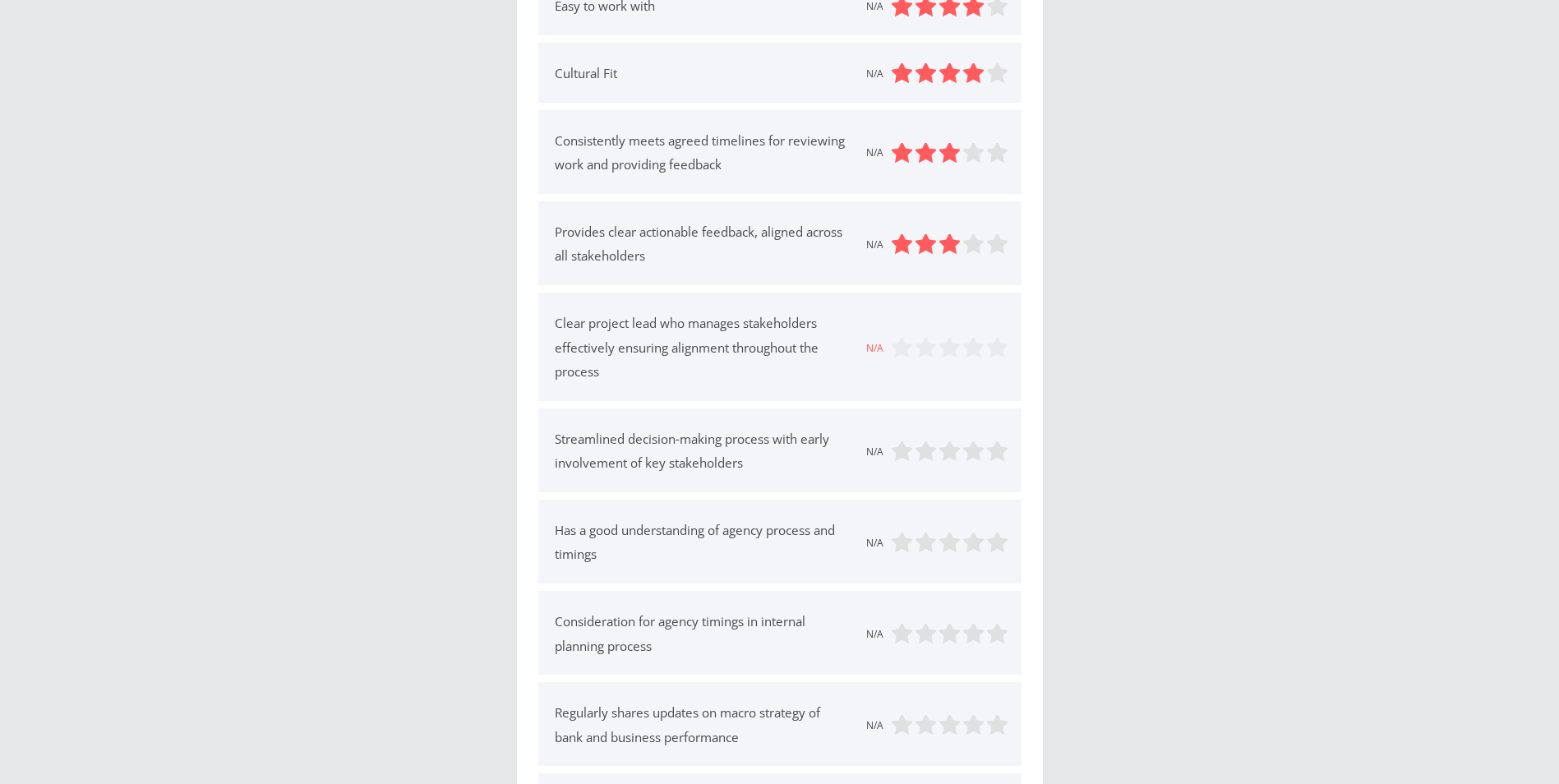 click on "N/A" at bounding box center [874, 452] 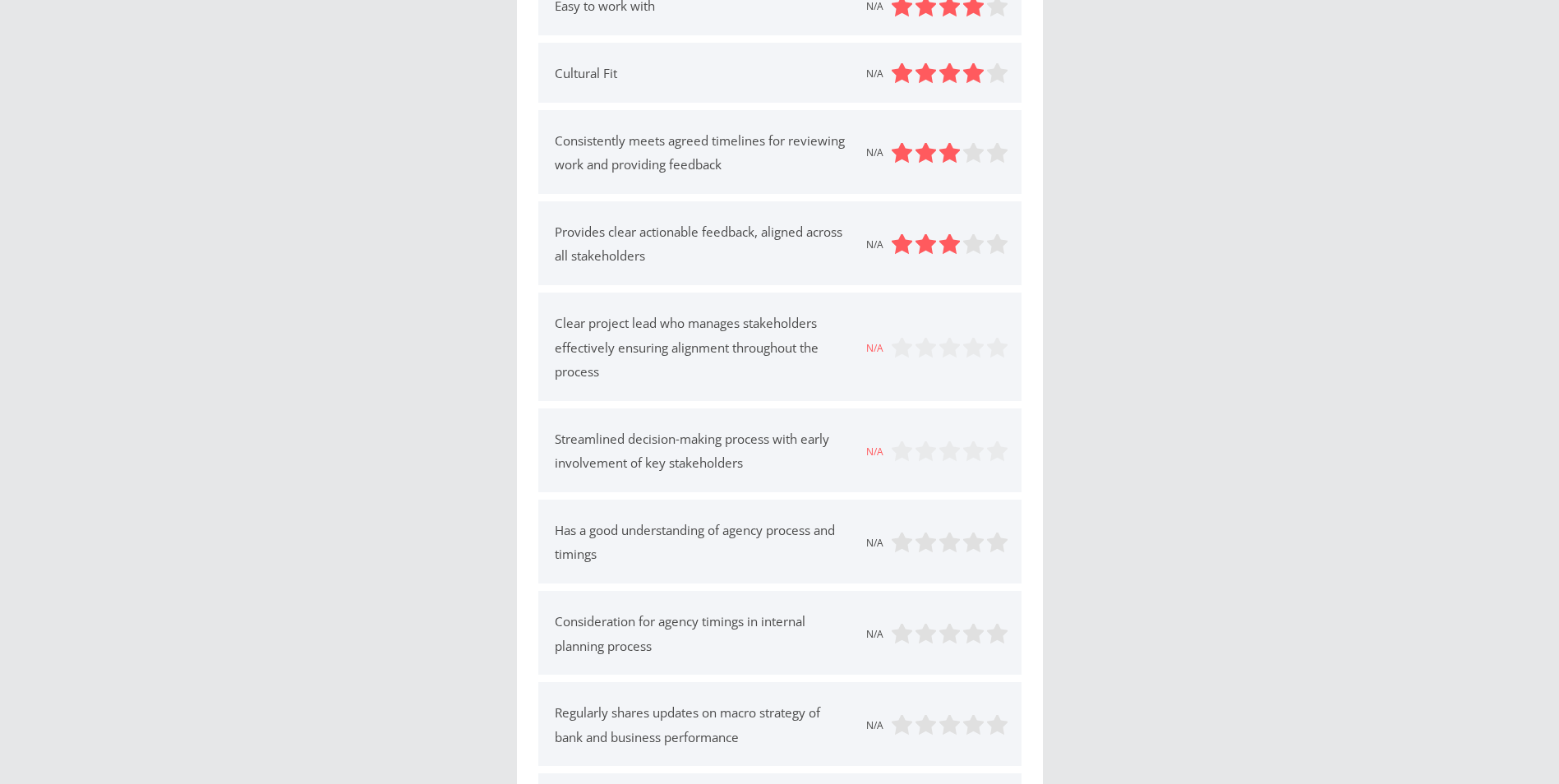 scroll, scrollTop: 329, scrollLeft: 0, axis: vertical 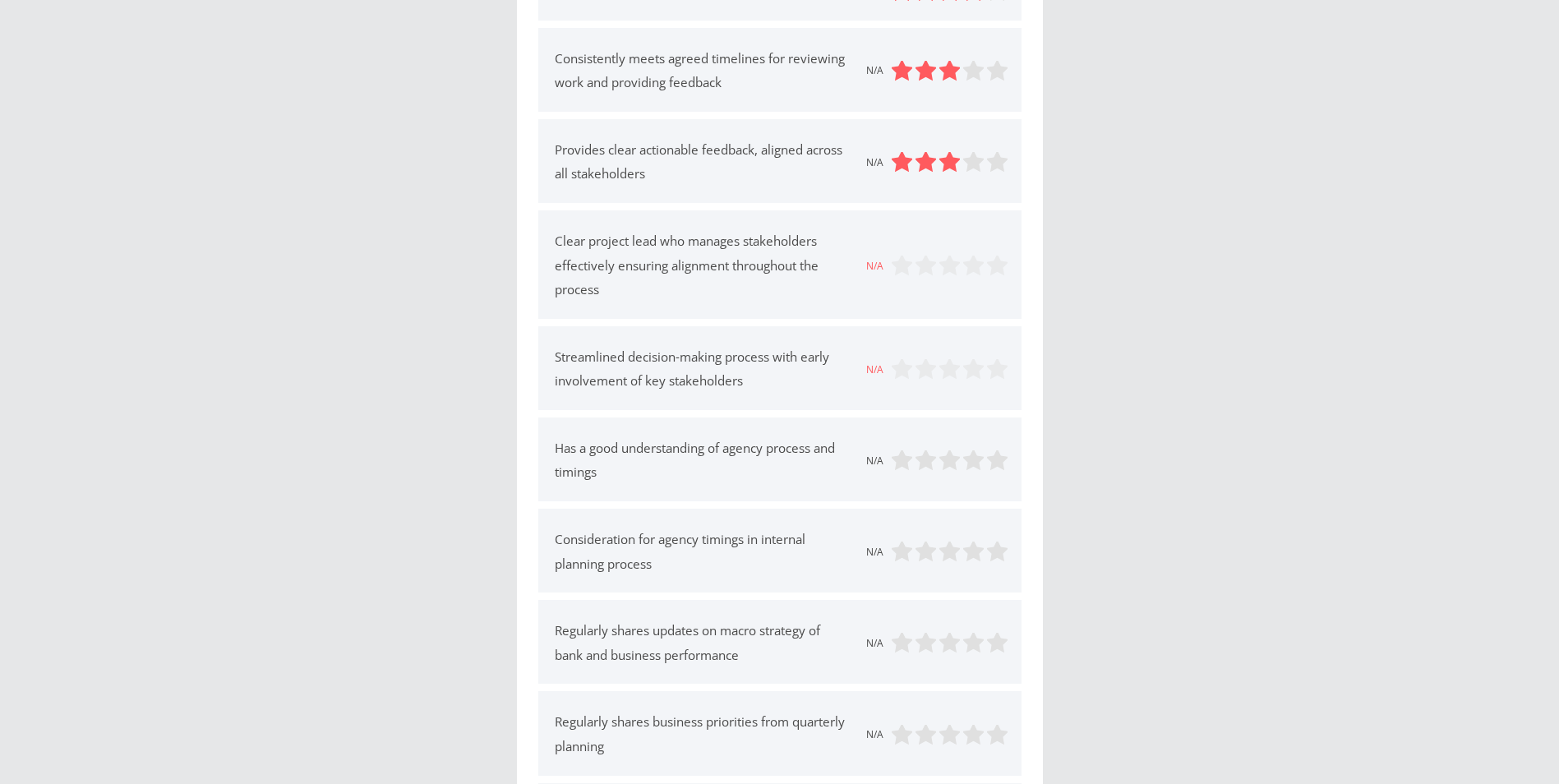 click on "N/A" at bounding box center [874, 461] 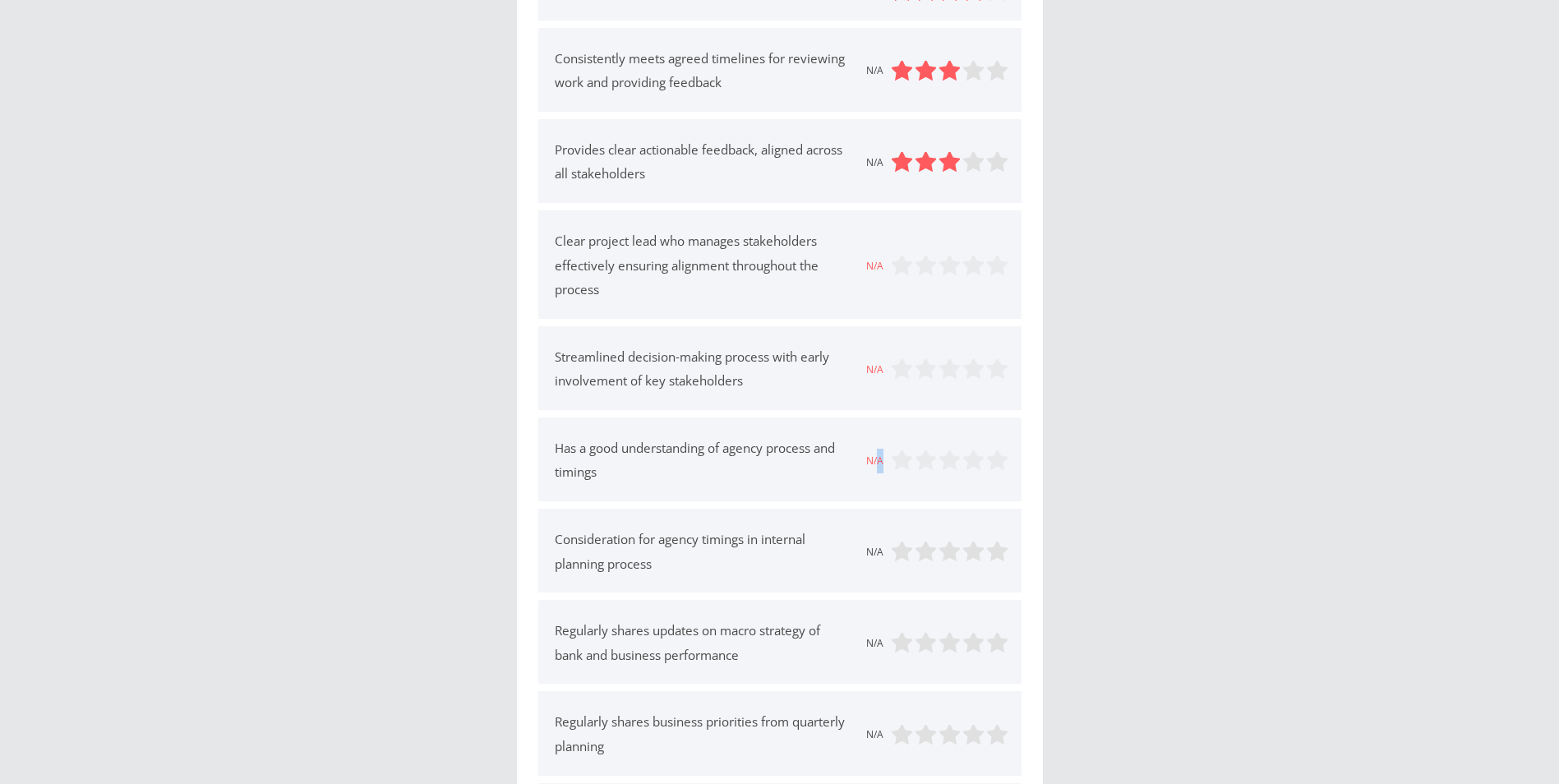 click on "N/A" at bounding box center (874, 461) 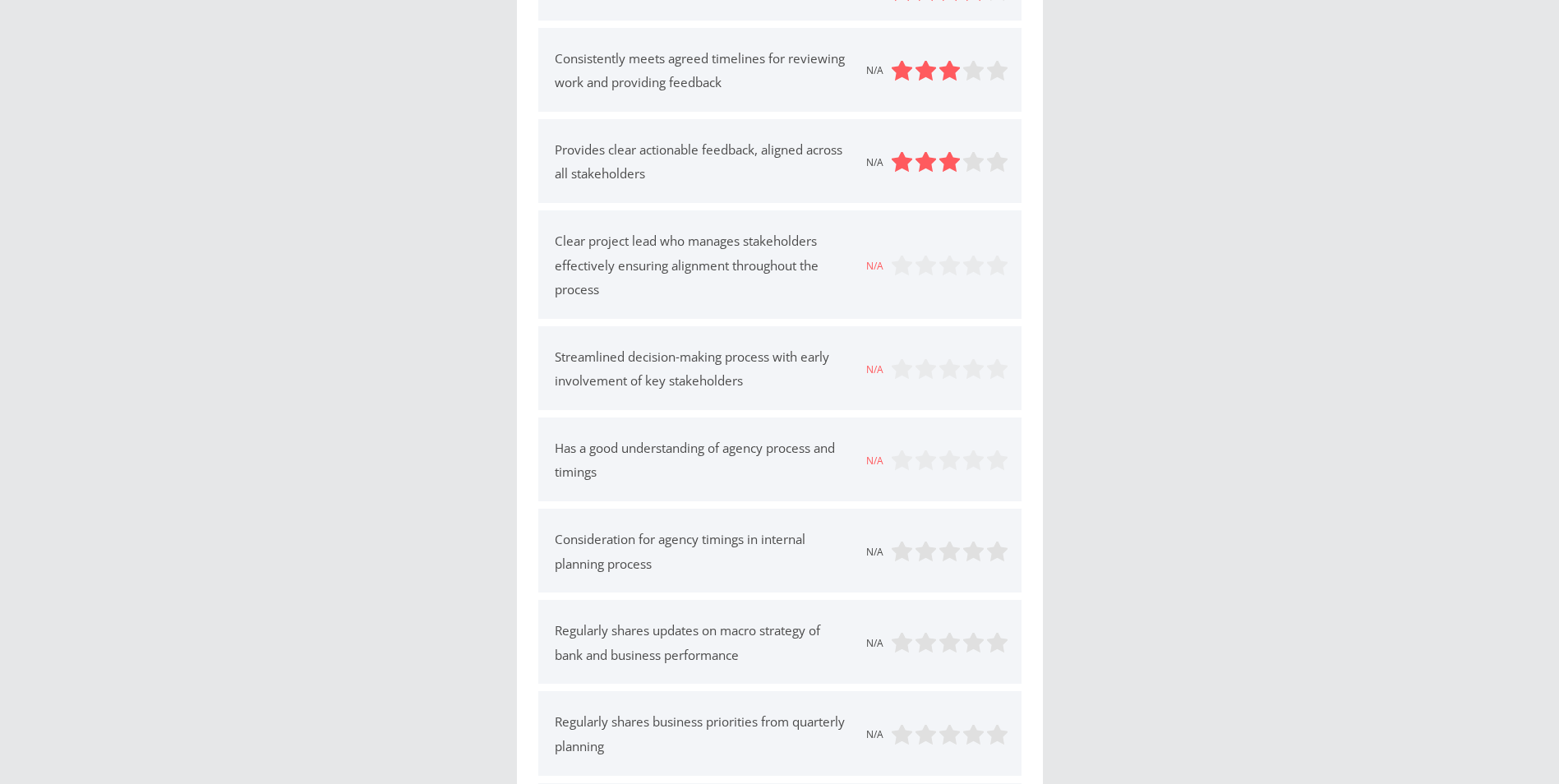 click on "N/A" at bounding box center [874, 552] 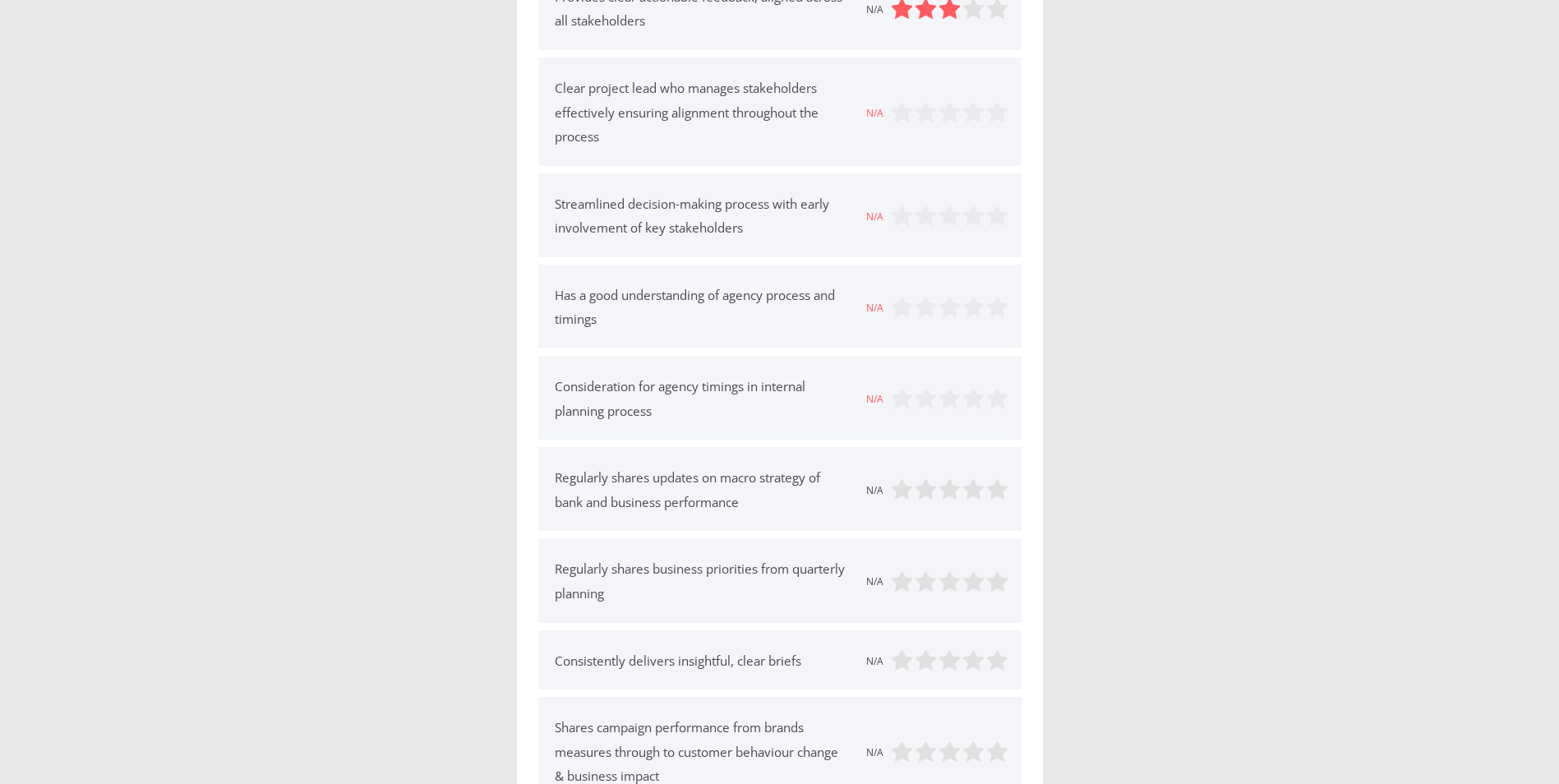scroll, scrollTop: 493, scrollLeft: 0, axis: vertical 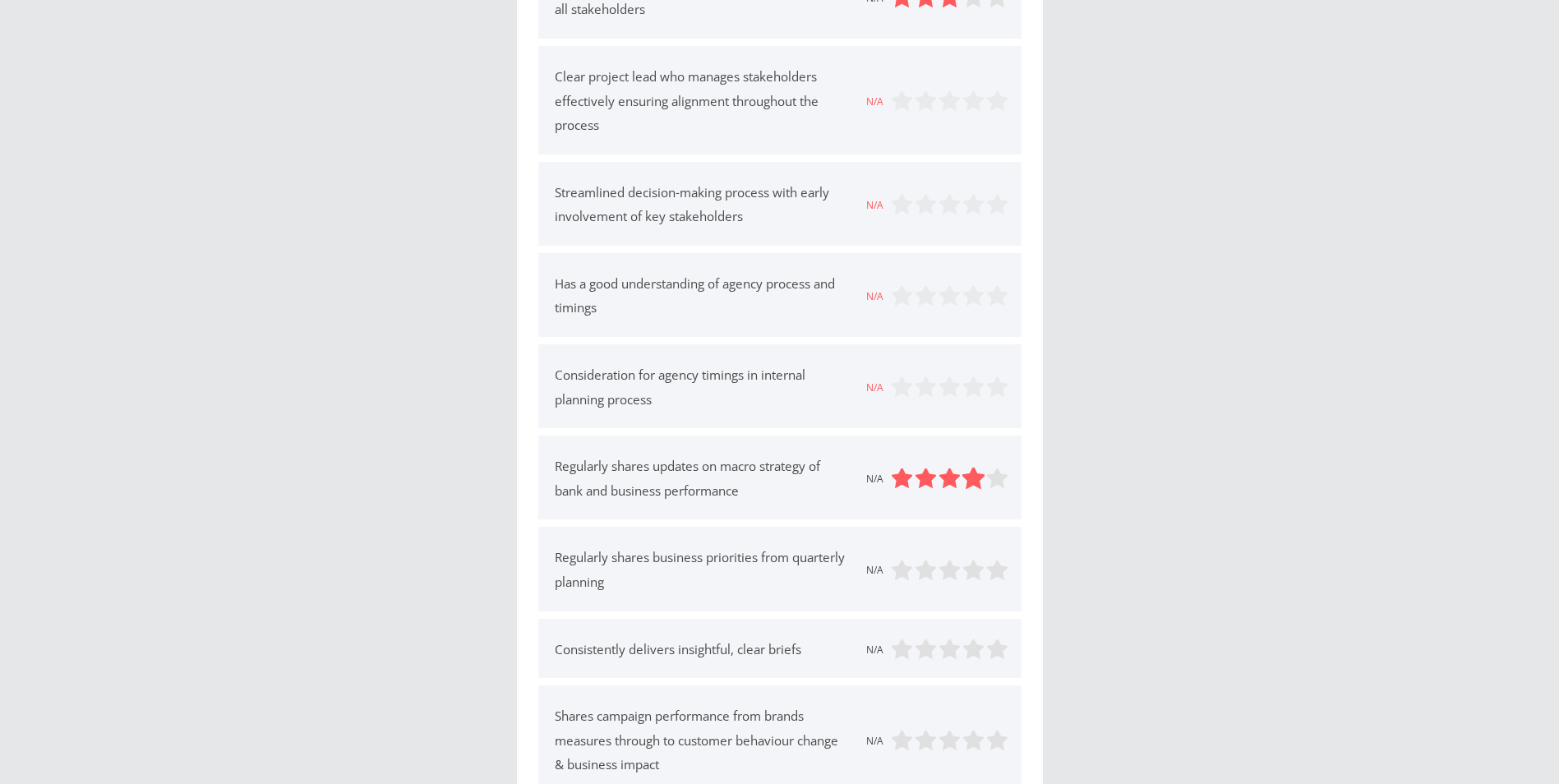 click at bounding box center [973, 479] 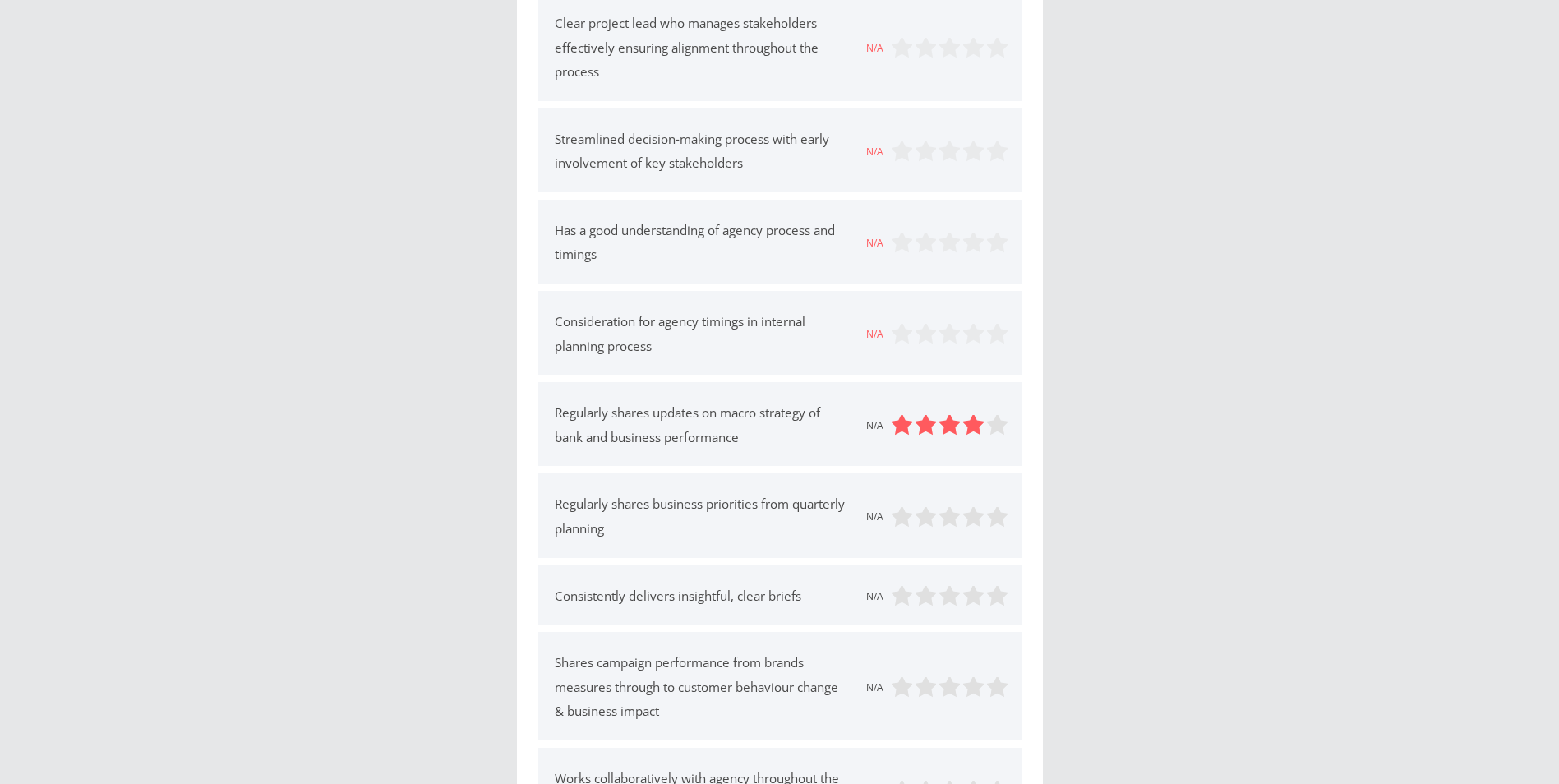 scroll, scrollTop: 657, scrollLeft: 0, axis: vertical 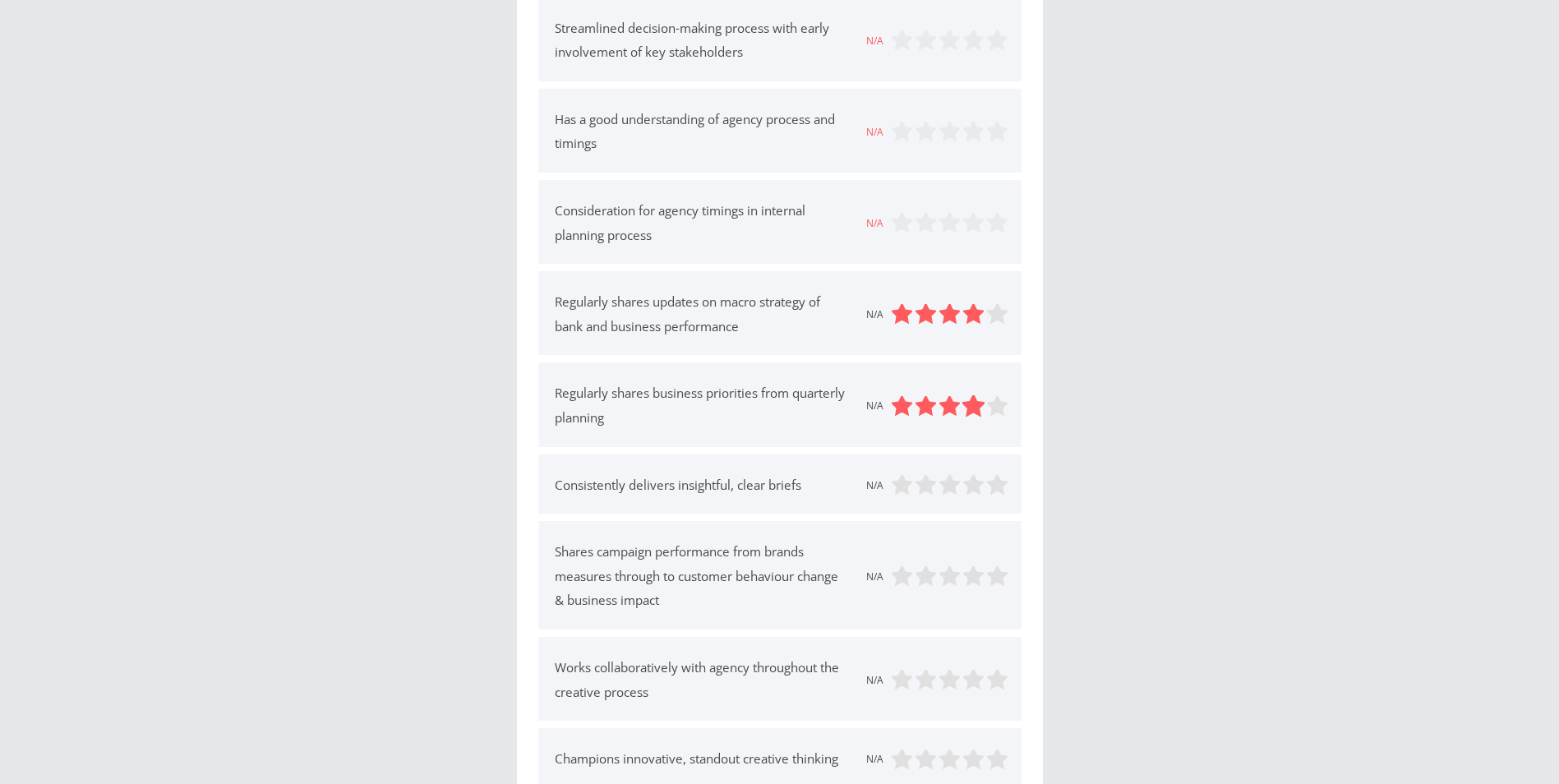 click at bounding box center (973, 406) 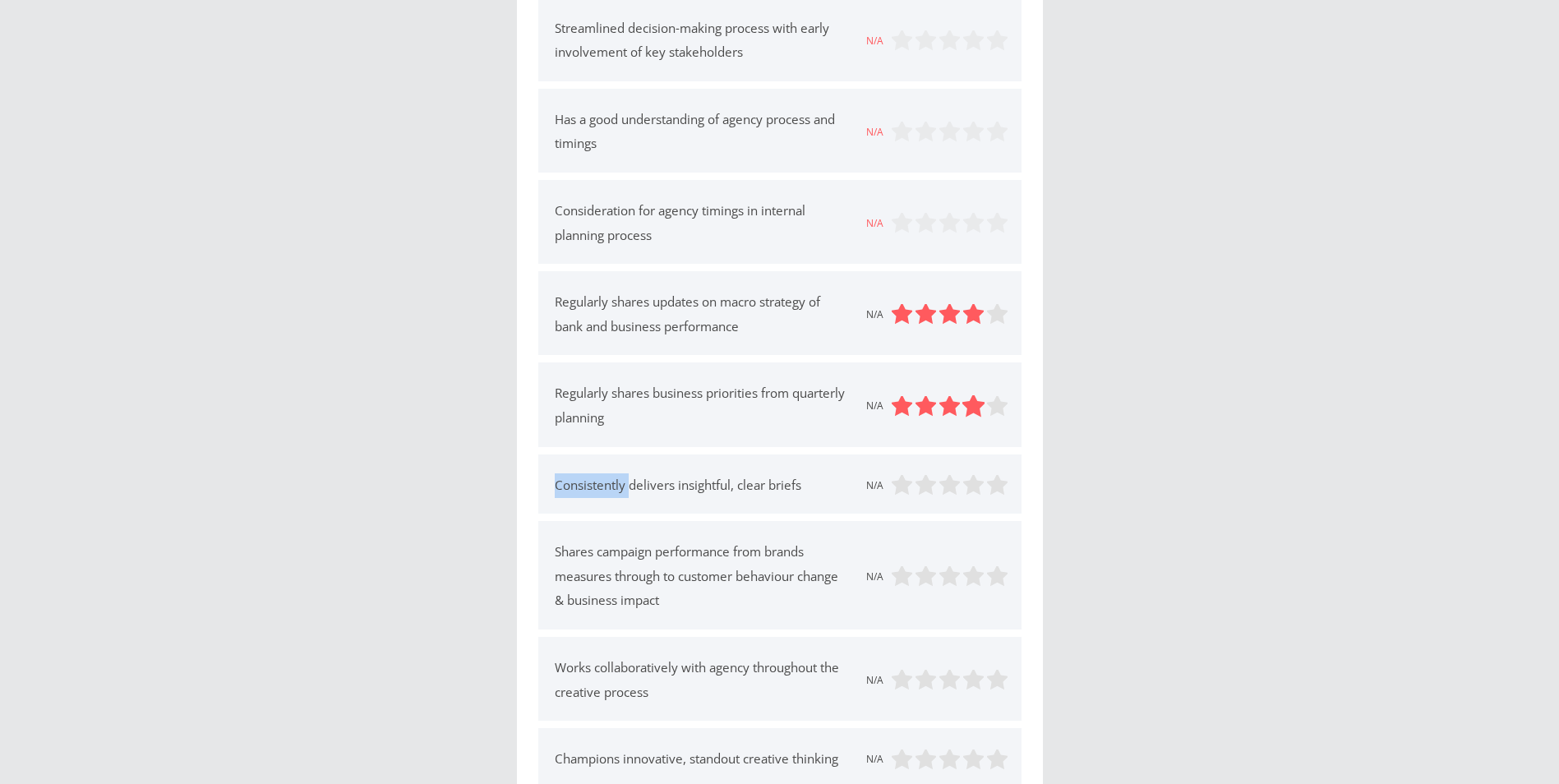 click at bounding box center [973, 406] 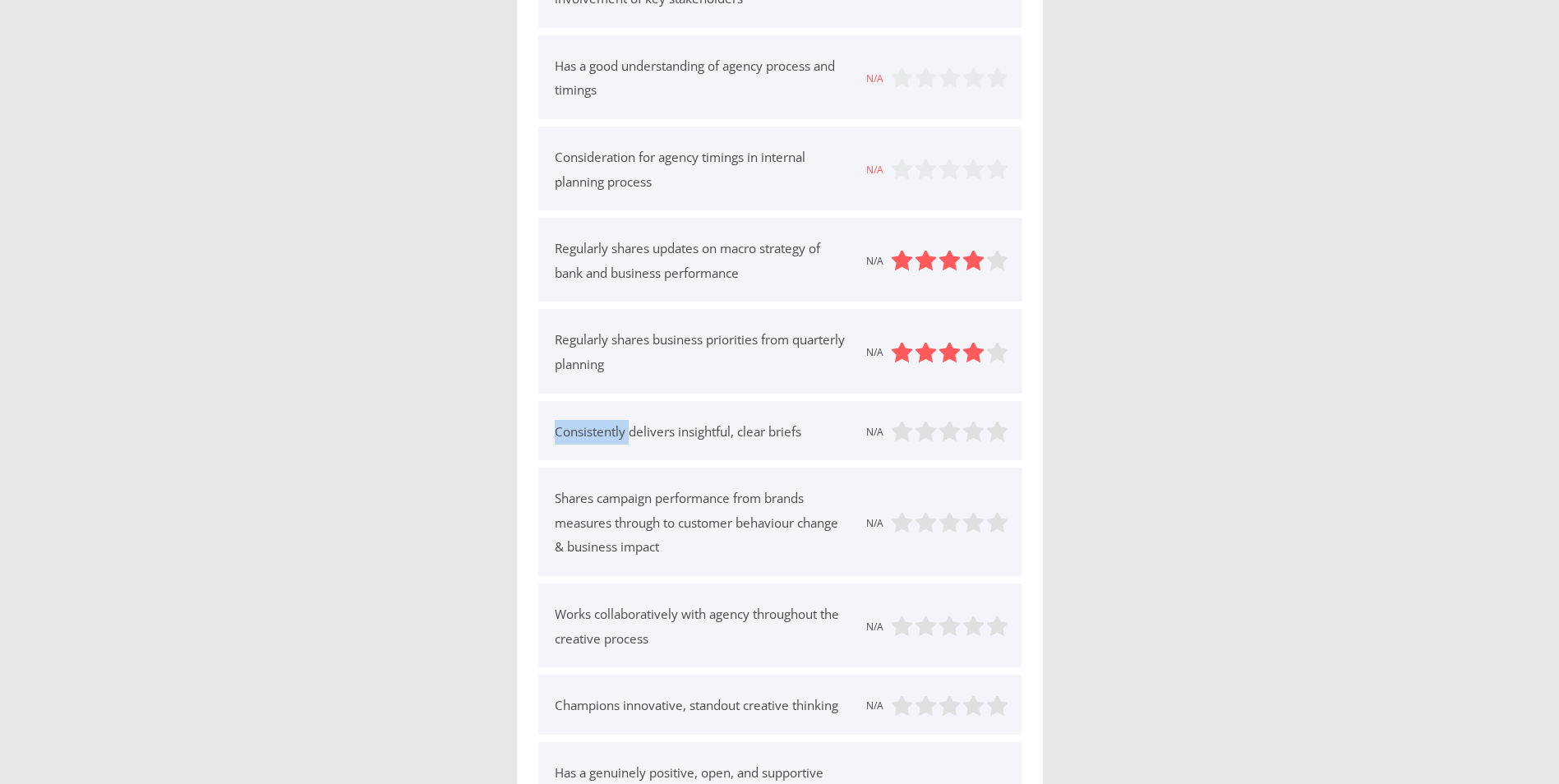scroll, scrollTop: 740, scrollLeft: 0, axis: vertical 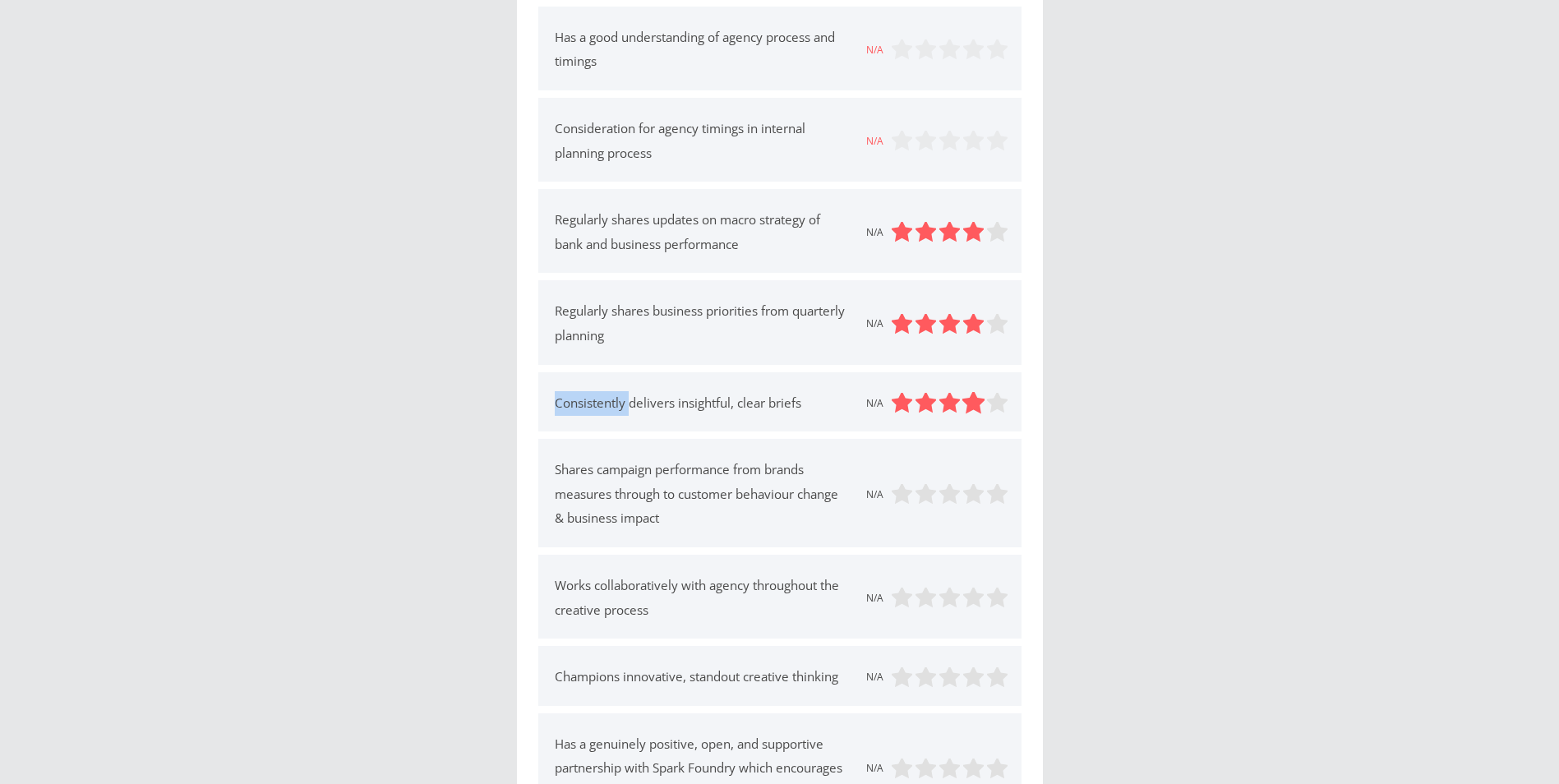 click at bounding box center [973, 403] 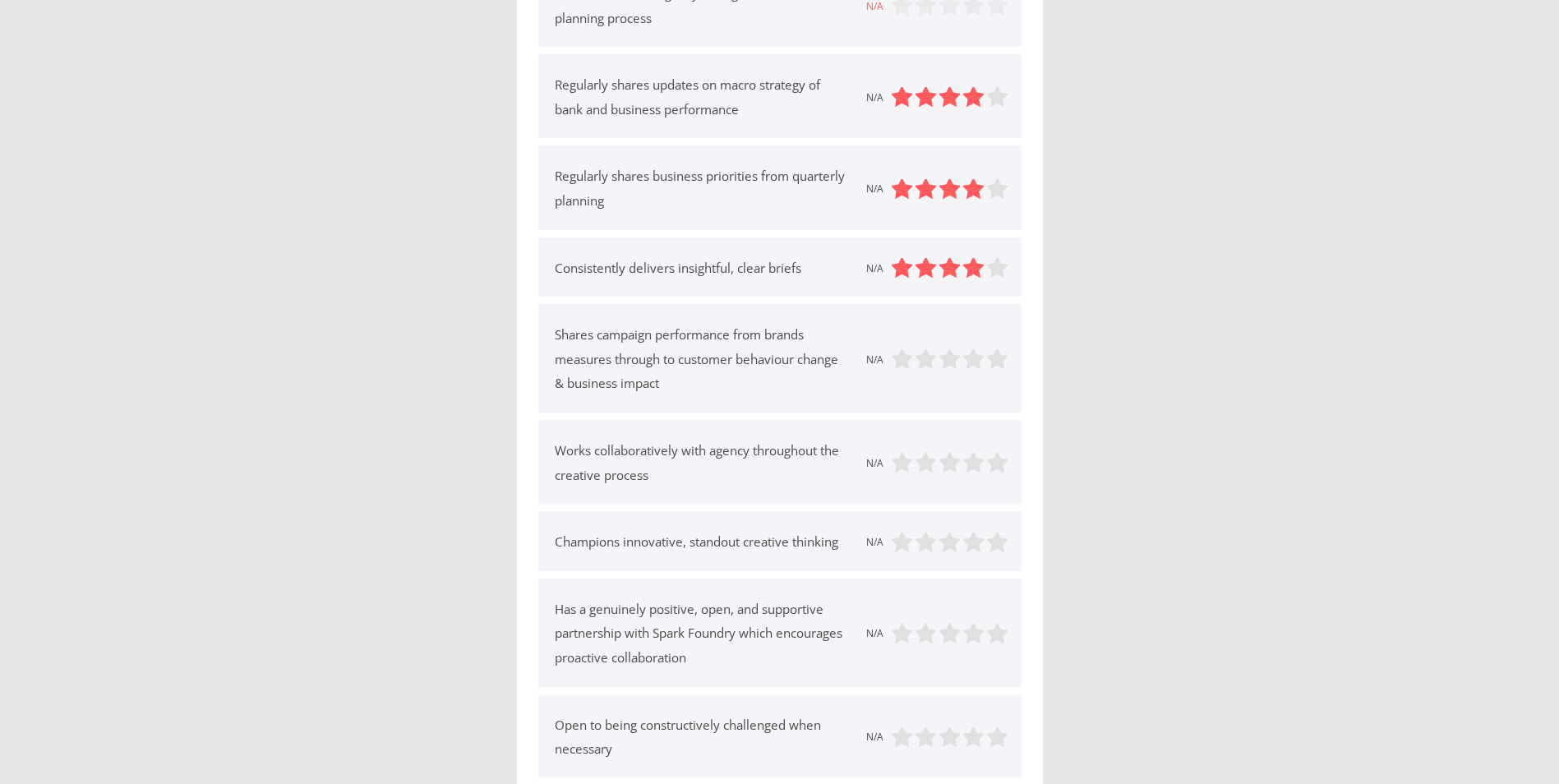 scroll, scrollTop: 904, scrollLeft: 0, axis: vertical 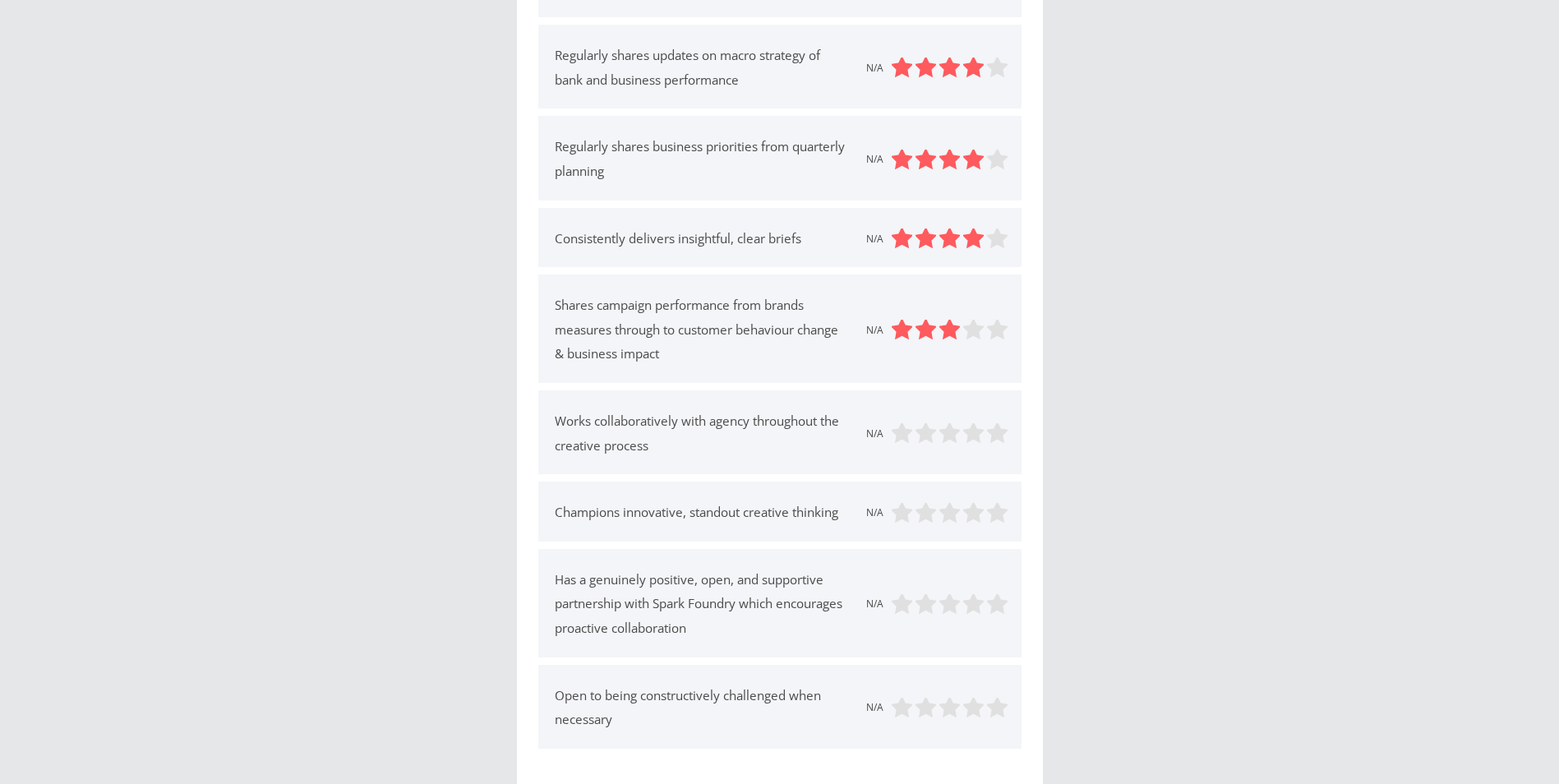 drag, startPoint x: 946, startPoint y: 336, endPoint x: 879, endPoint y: 330, distance: 67.26812 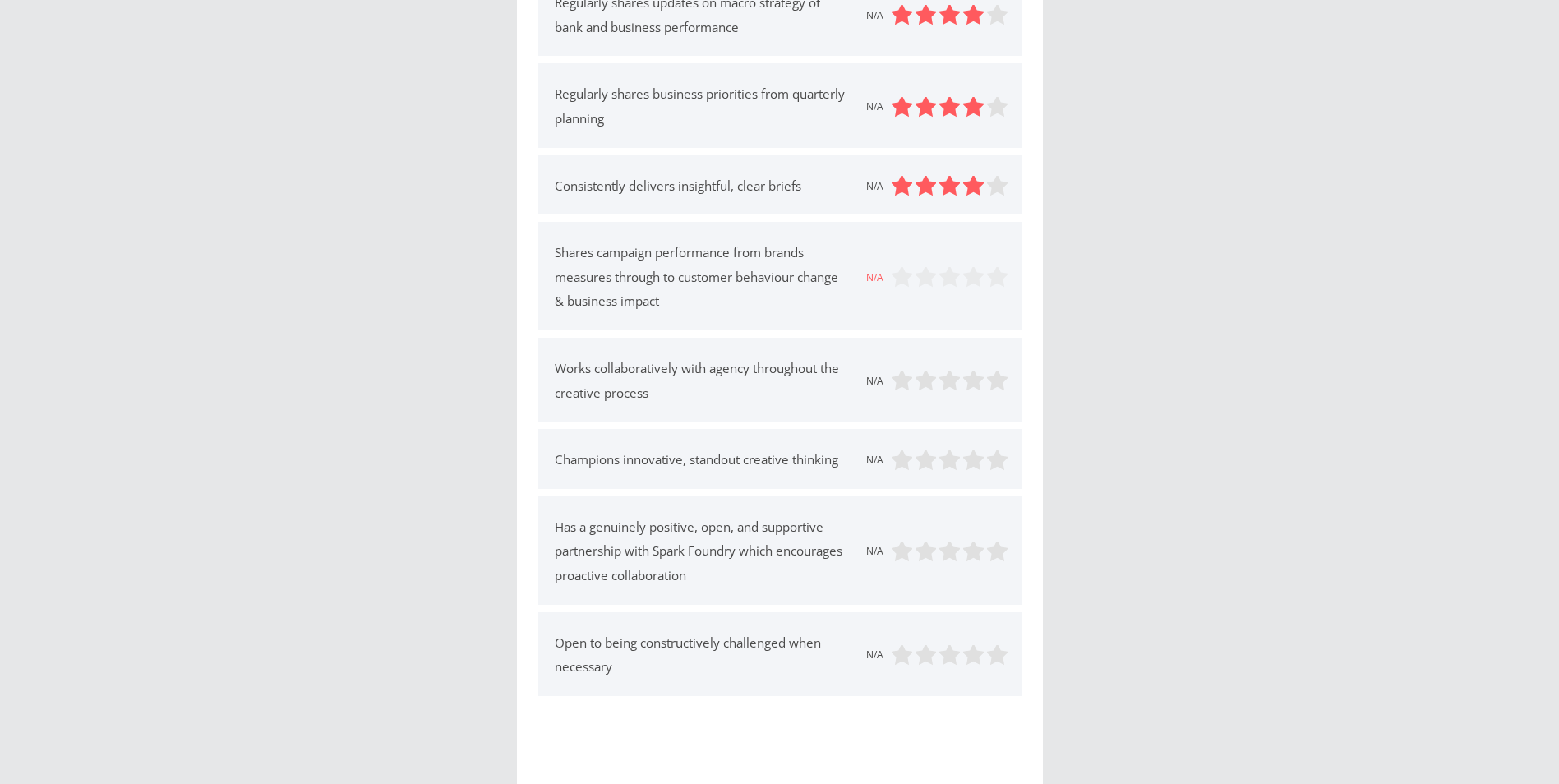 scroll, scrollTop: 986, scrollLeft: 0, axis: vertical 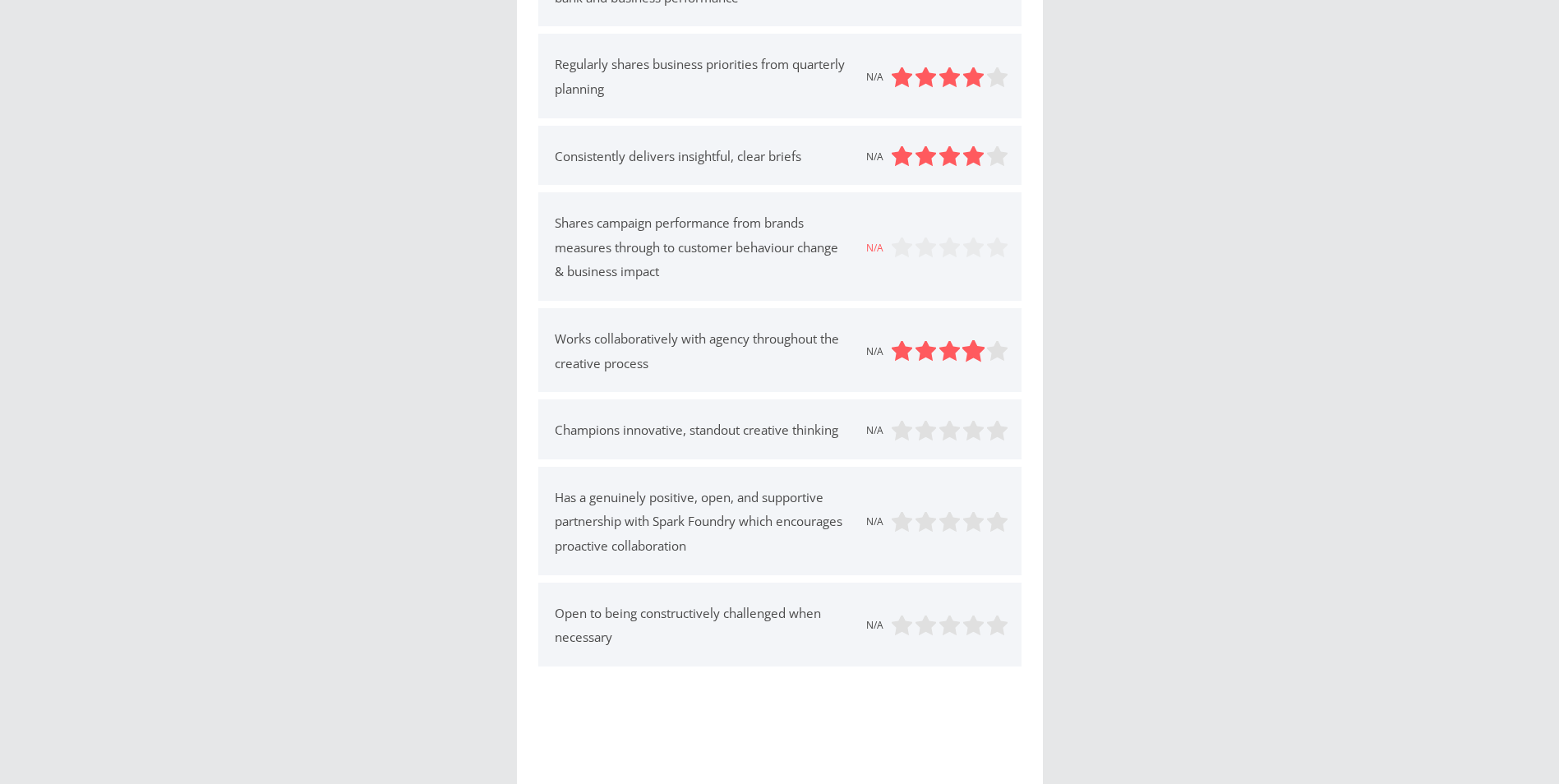 click at bounding box center [973, 352] 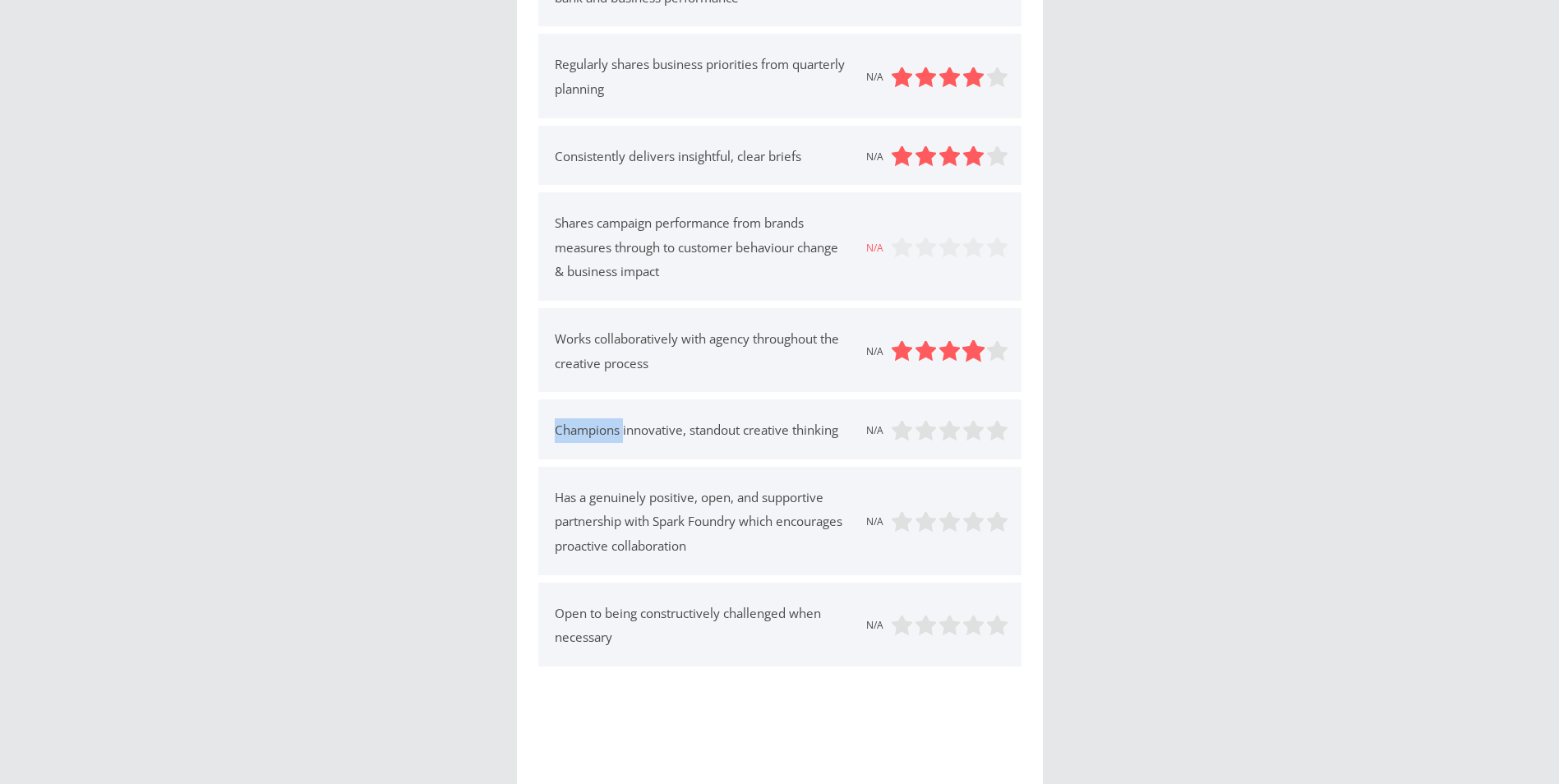 click at bounding box center [973, 352] 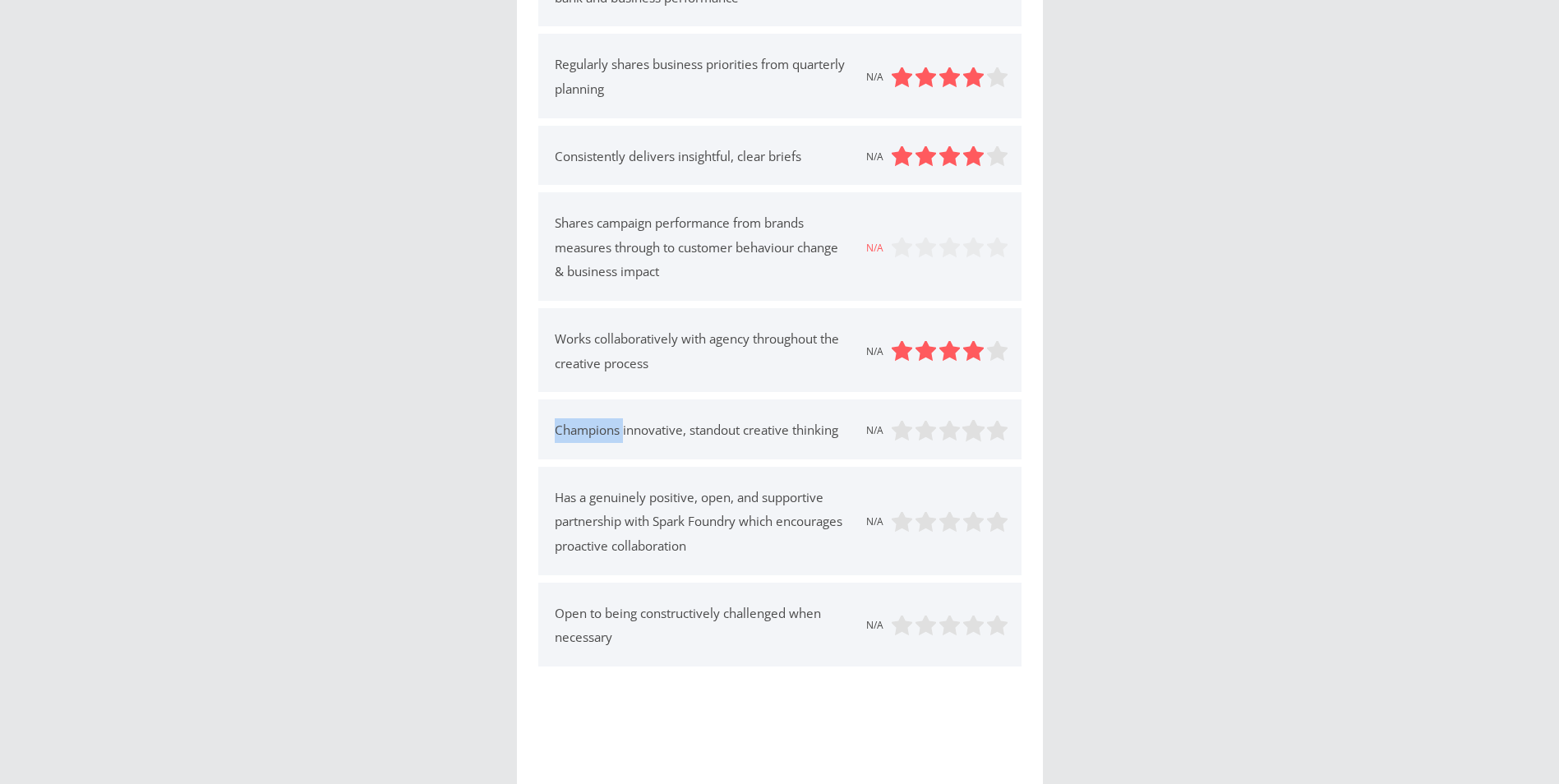 drag, startPoint x: 975, startPoint y: 349, endPoint x: 970, endPoint y: 431, distance: 82.1523 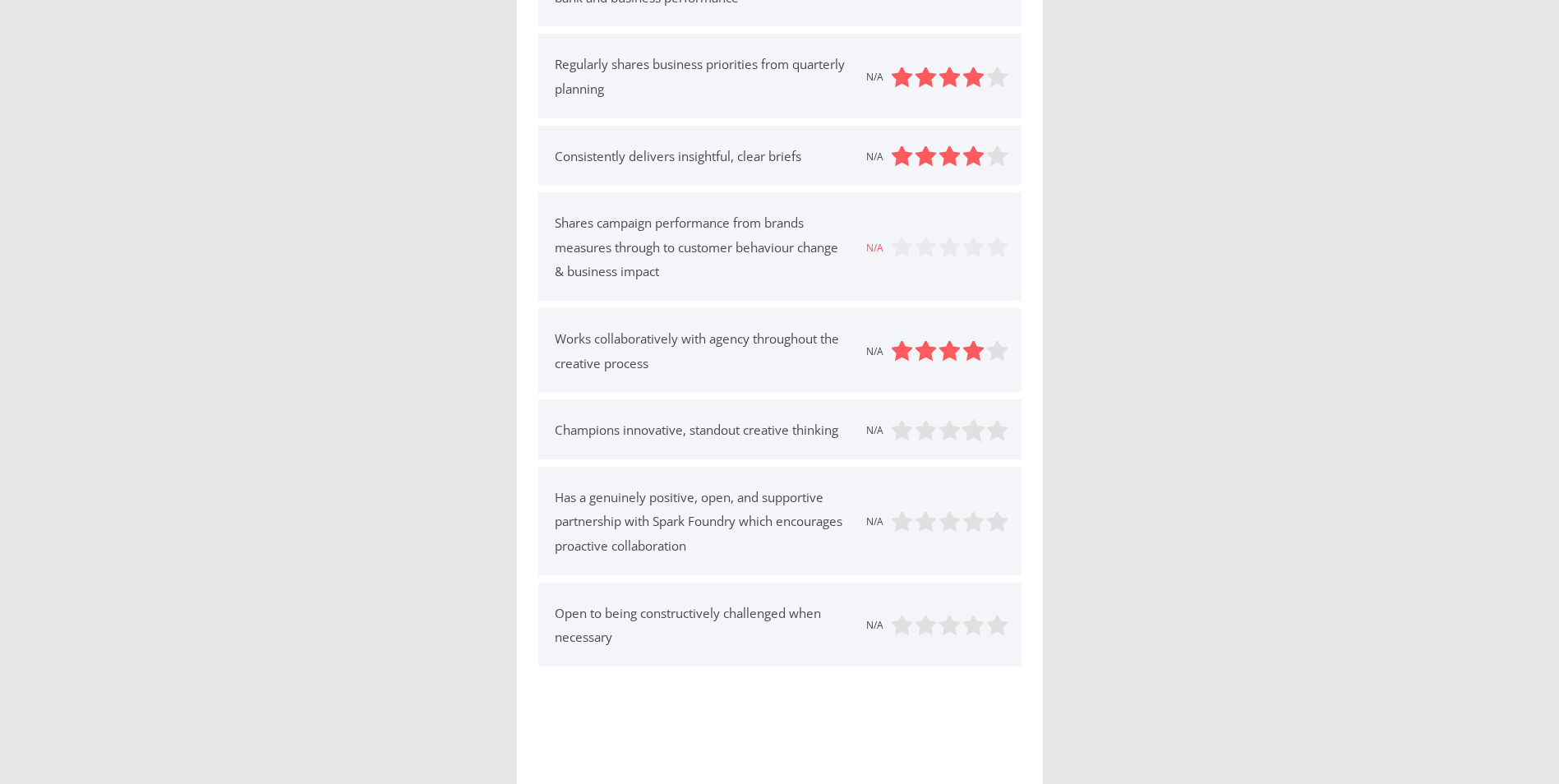 click at bounding box center (973, 431) 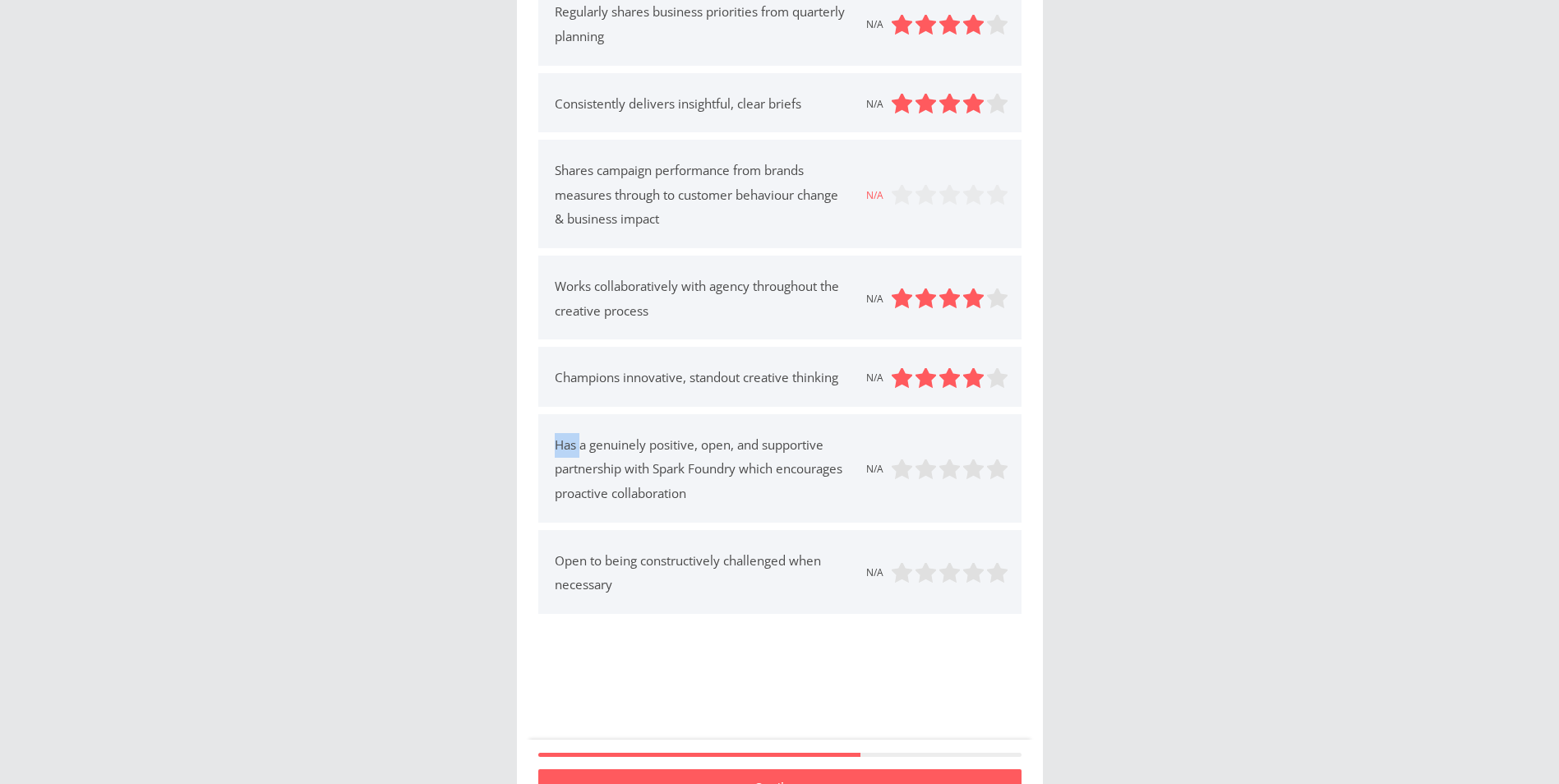 scroll, scrollTop: 1068, scrollLeft: 0, axis: vertical 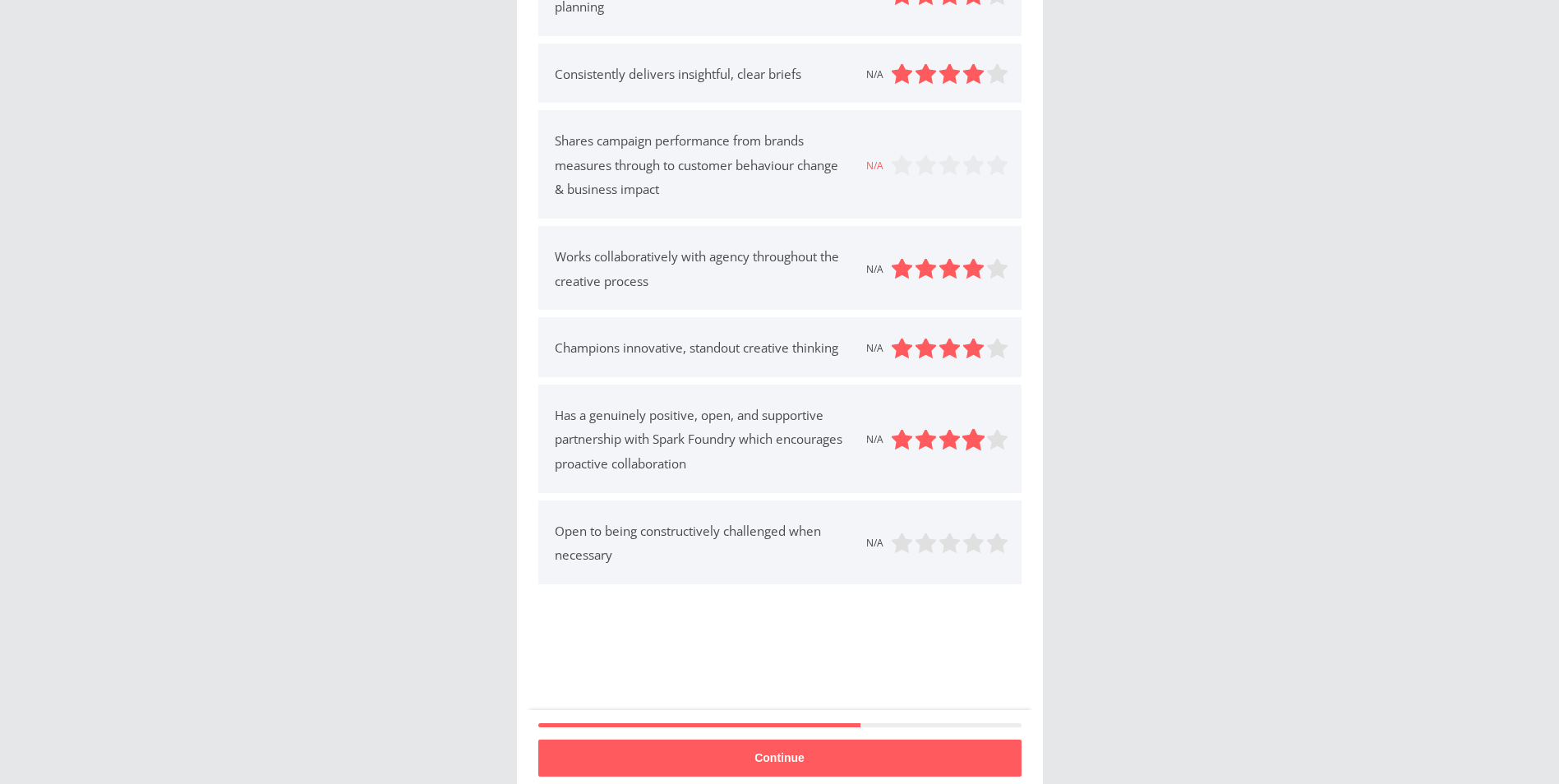 click at bounding box center [973, 440] 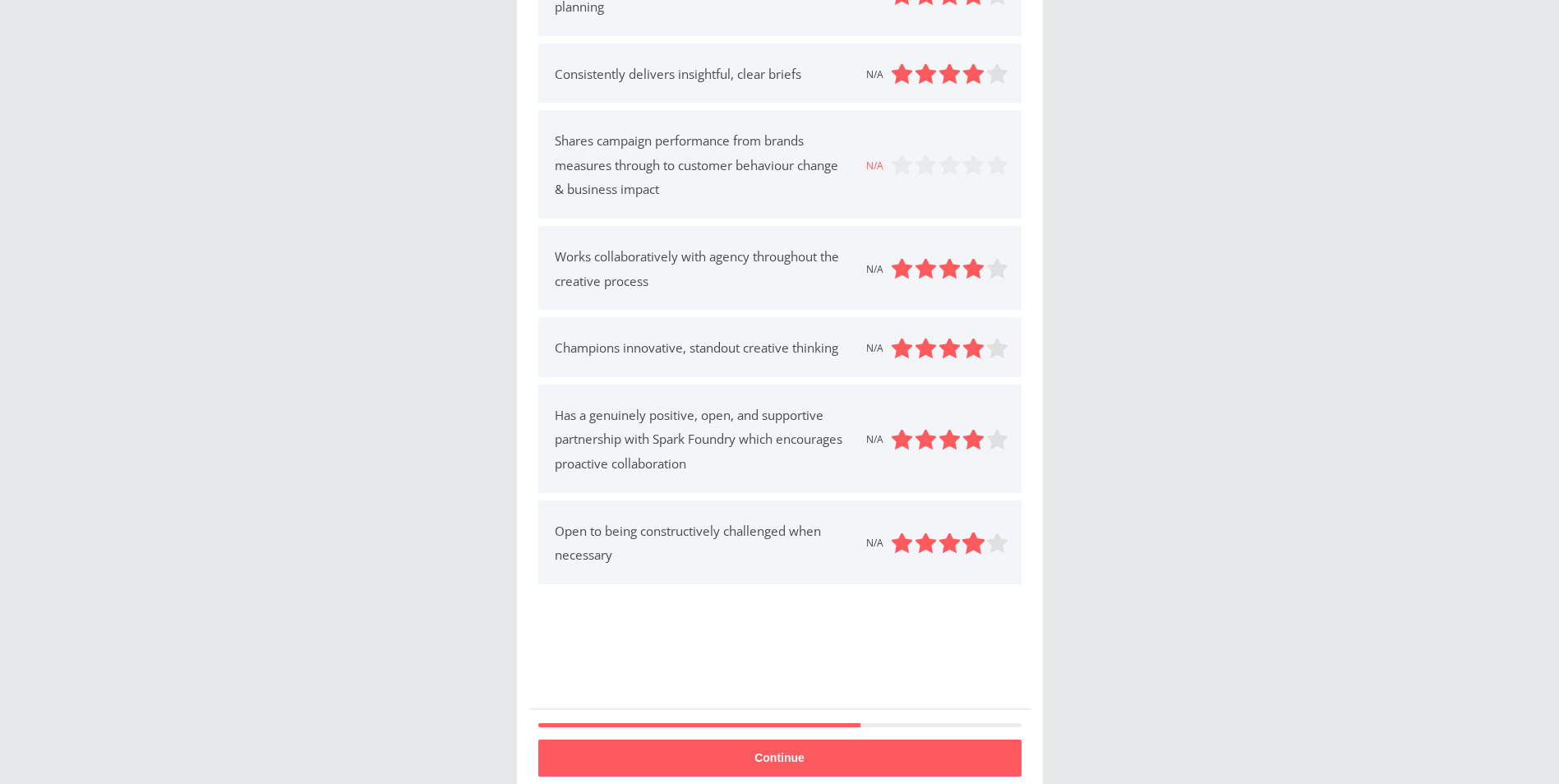 click at bounding box center (973, 543) 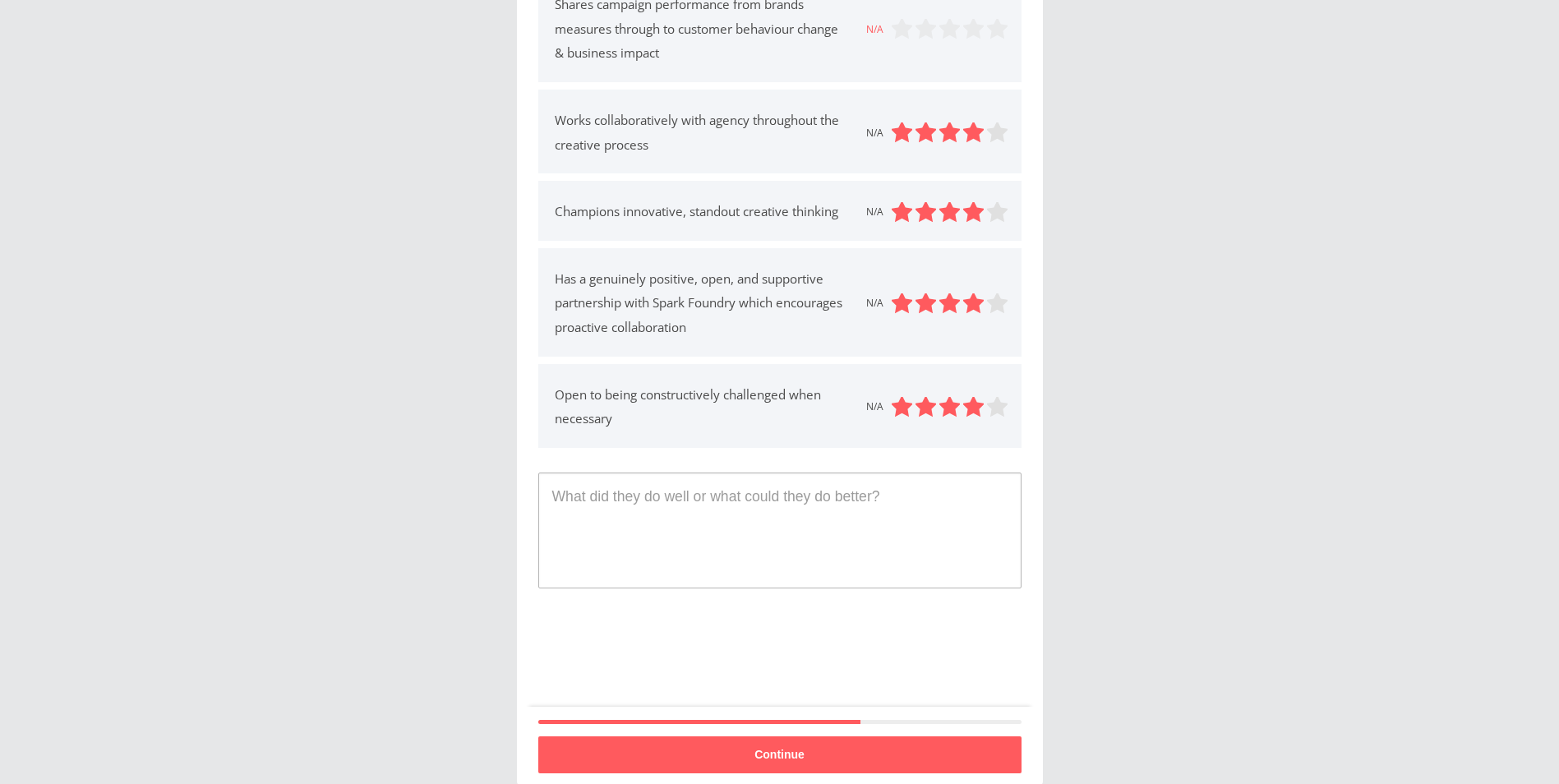 scroll, scrollTop: 1220, scrollLeft: 0, axis: vertical 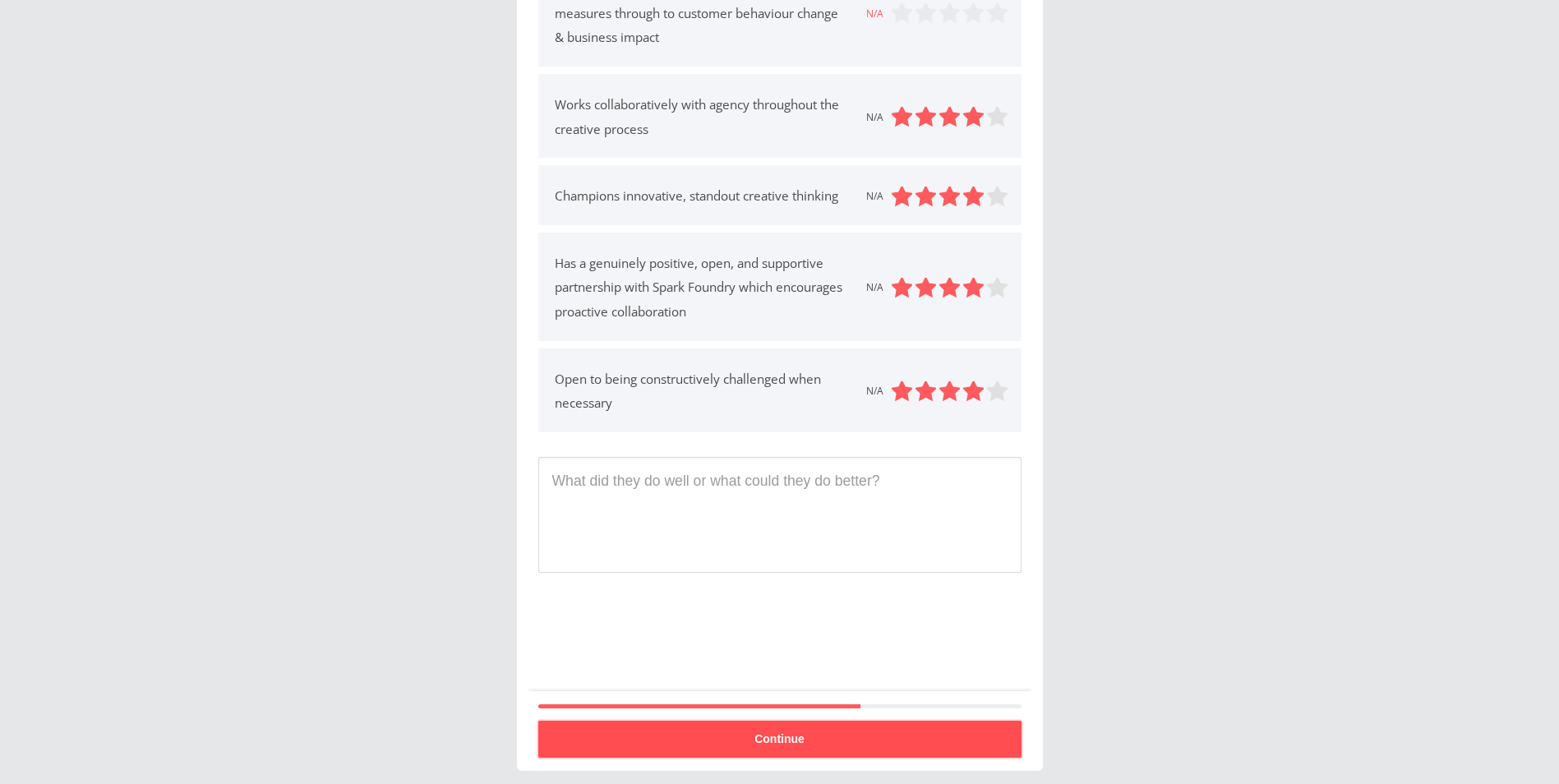 click on "Continue" at bounding box center (780, 739) 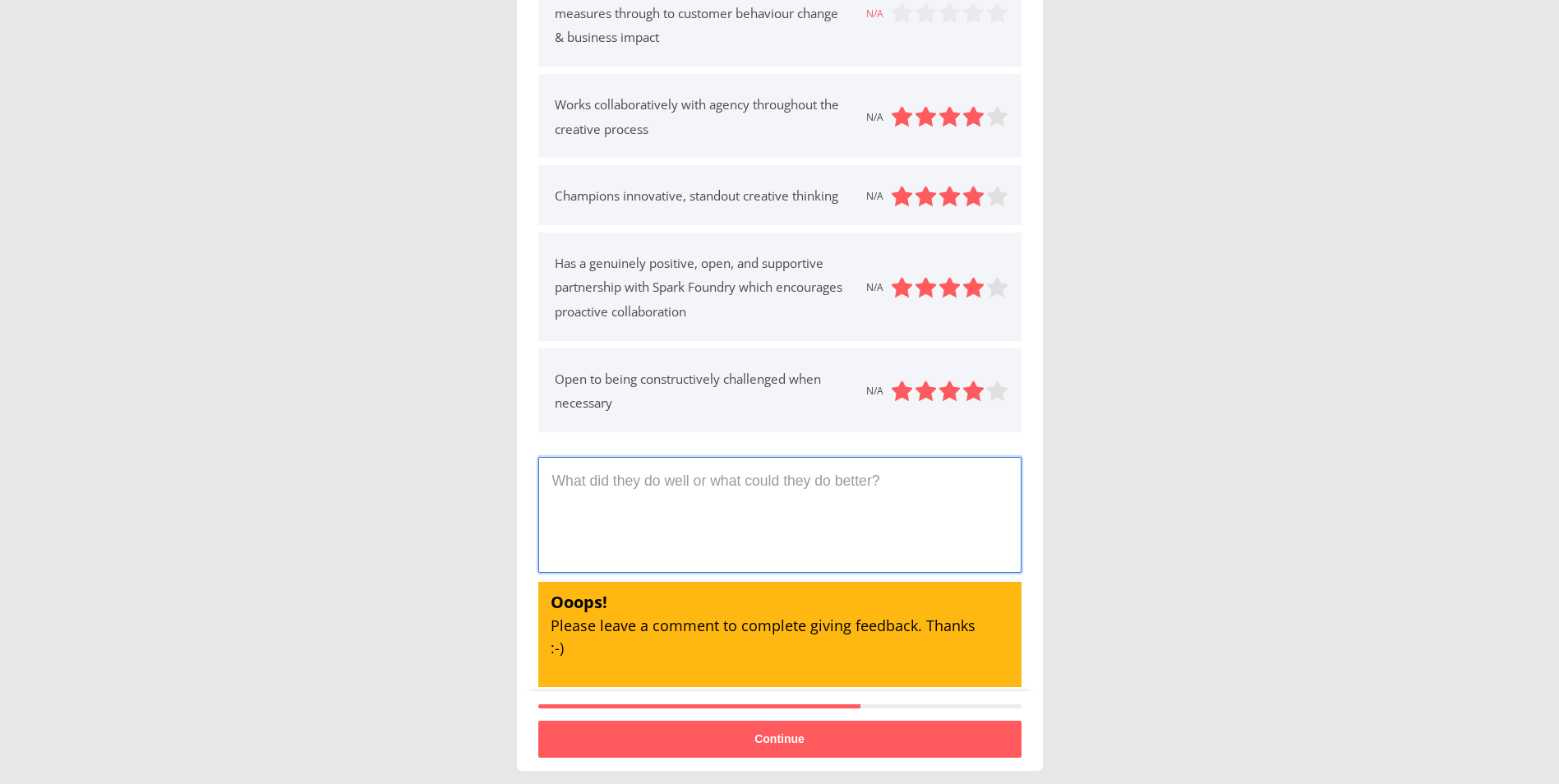 click at bounding box center (780, 514) 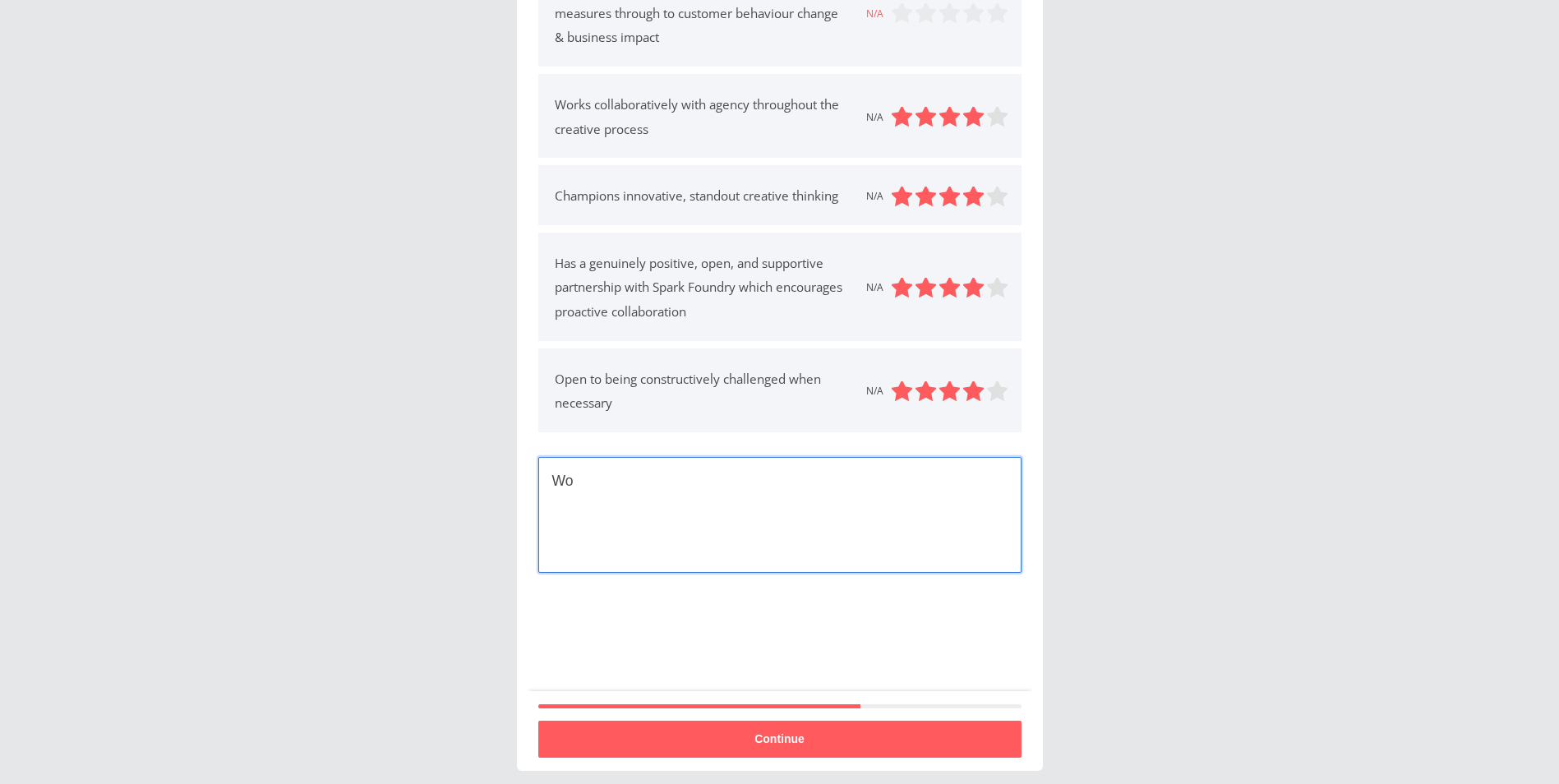 type on "W" 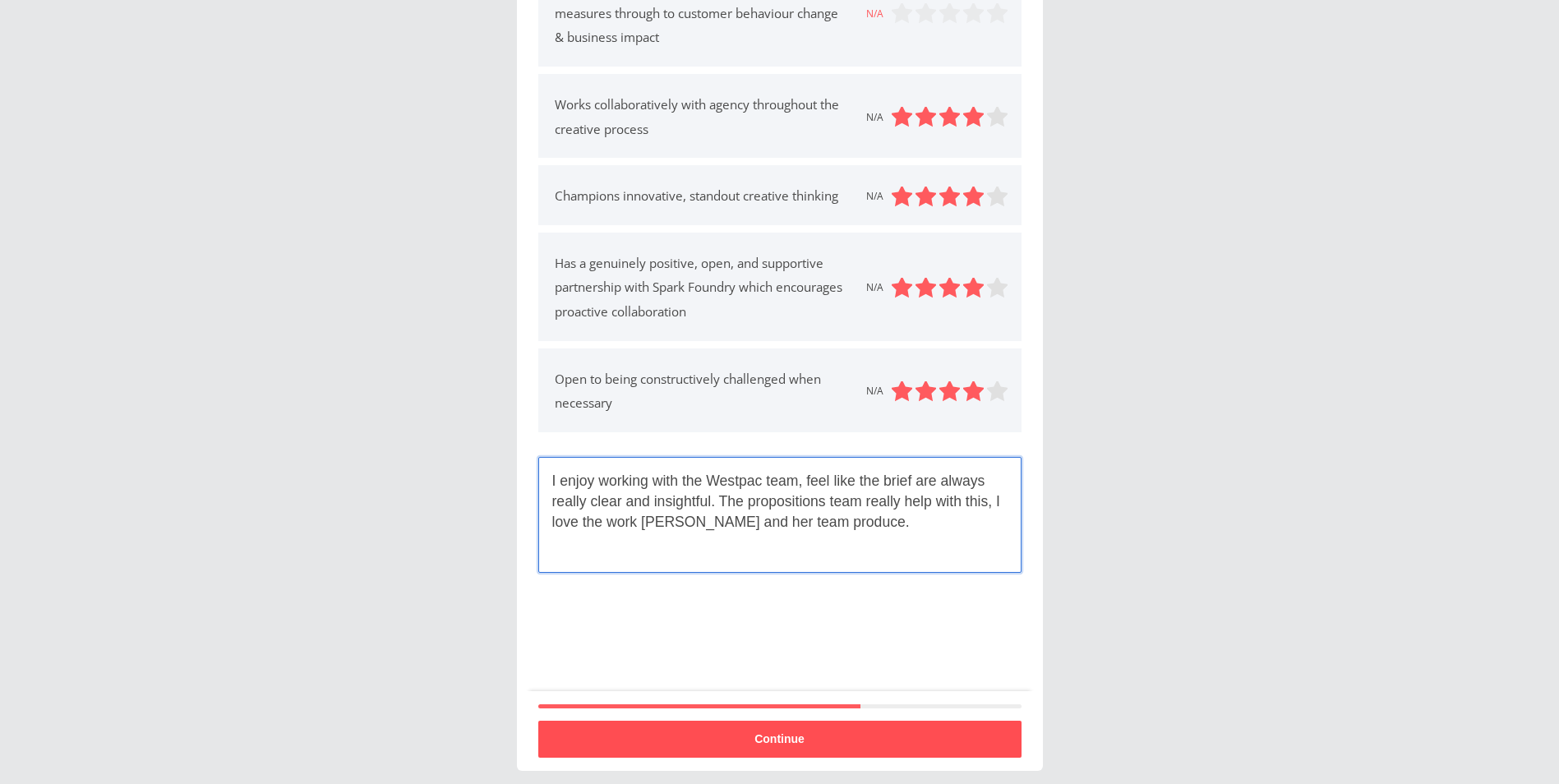 type on "I enjoy working with the Westpac team, feel like the brief are always really clear and insightful. The propositions team really help with this, I love the work [PERSON_NAME] and her team produce." 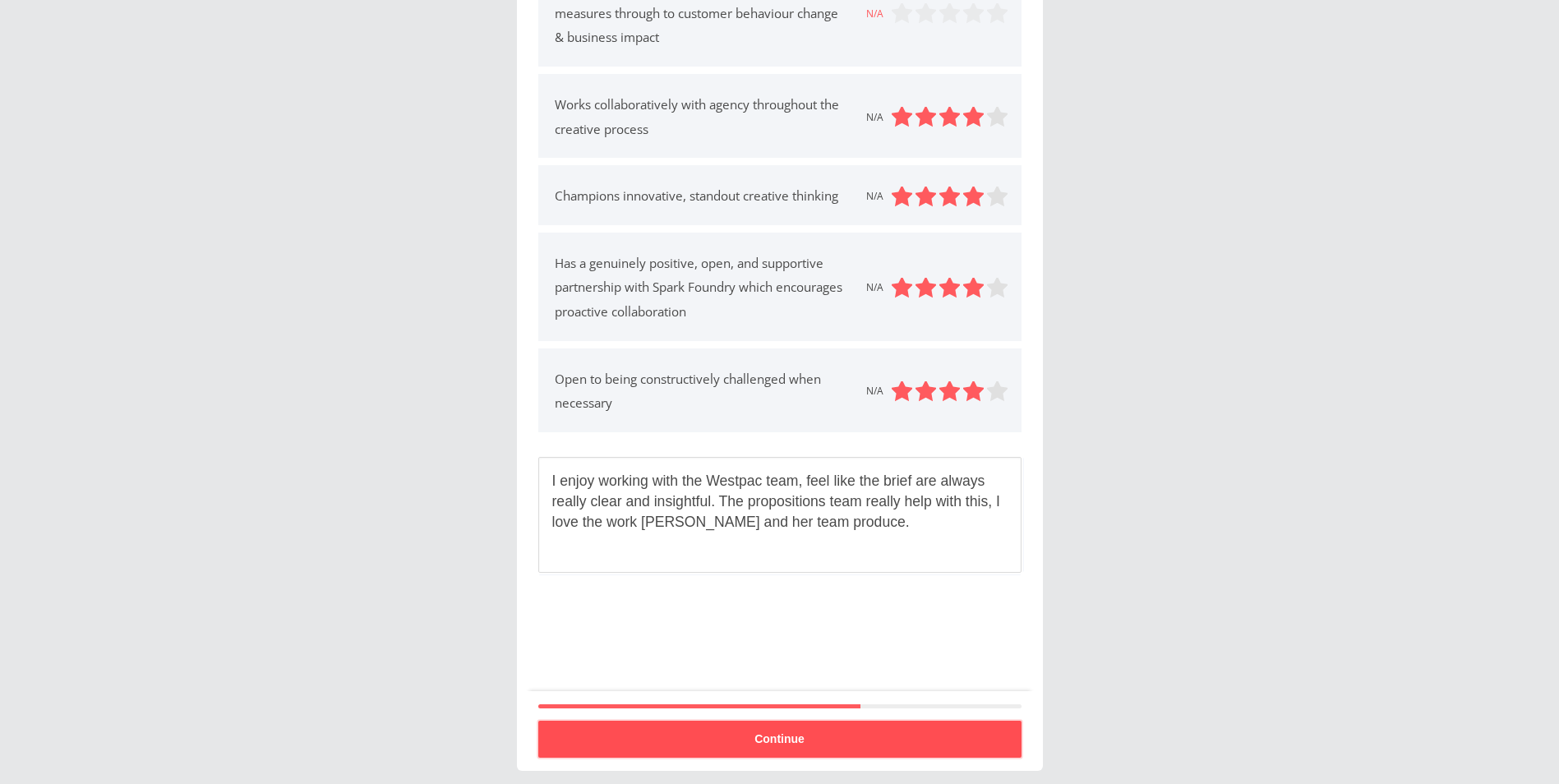 click on "Continue" at bounding box center (779, 739) 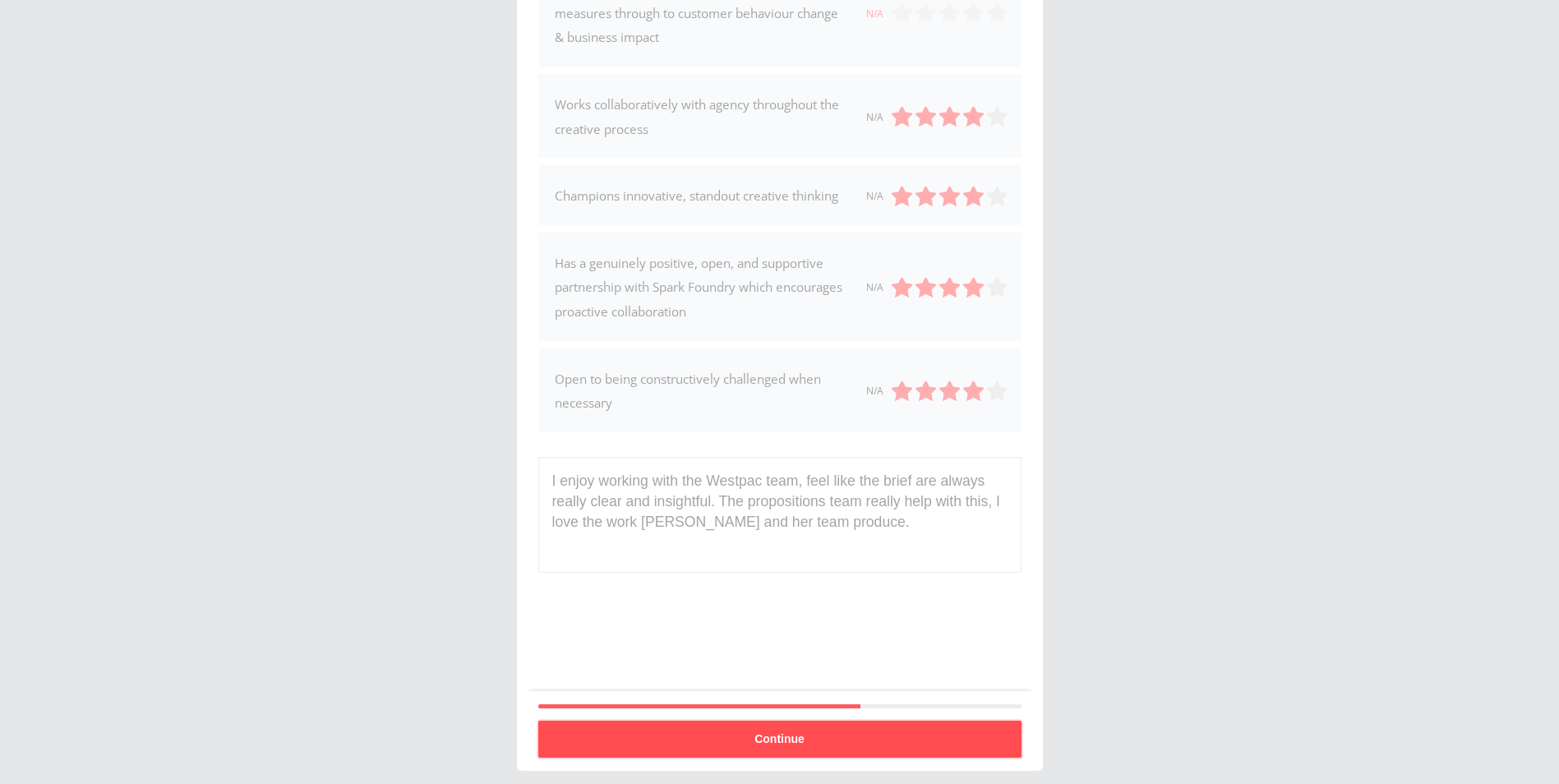 click on "Continue" at bounding box center (779, 739) 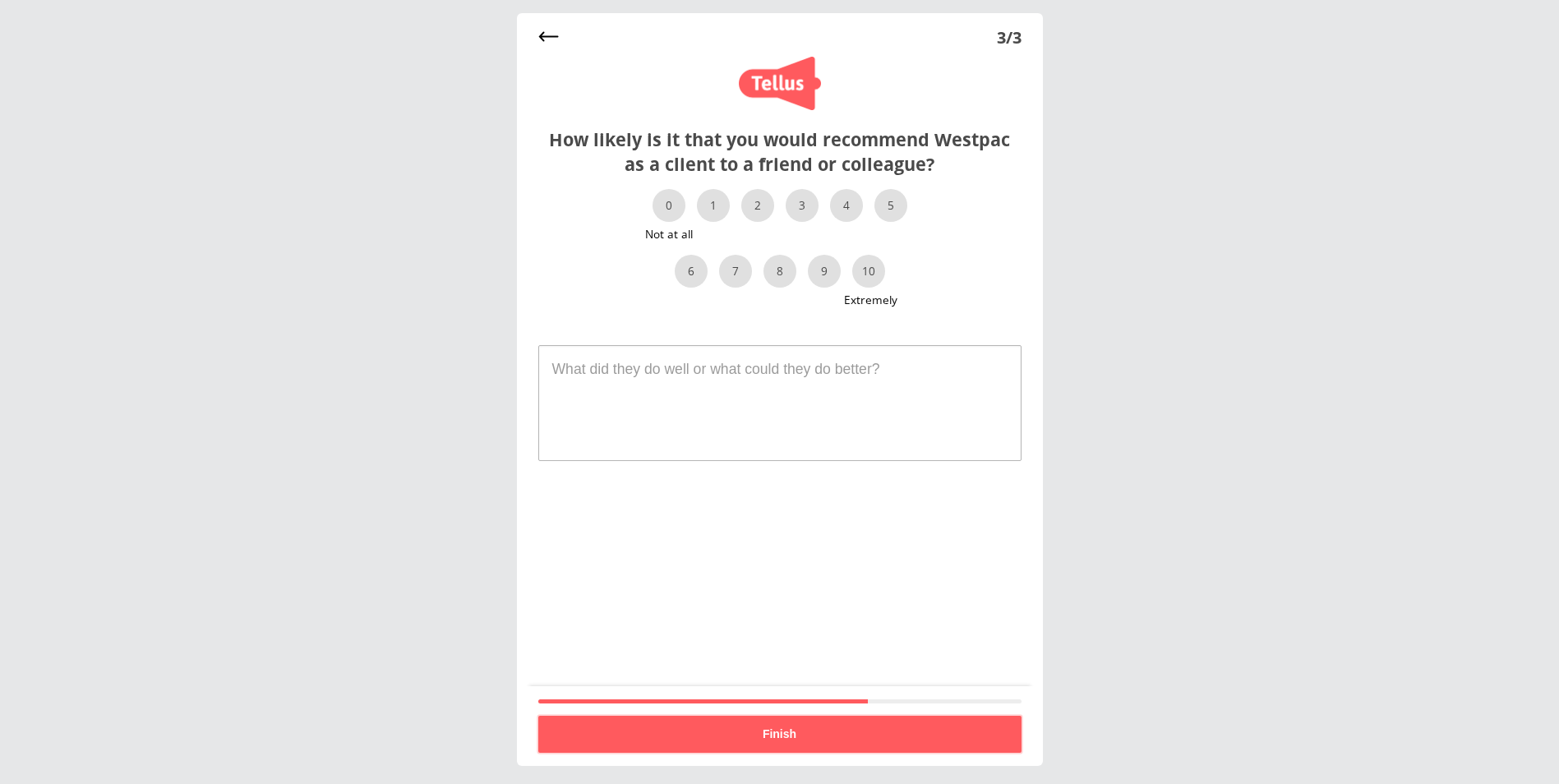 scroll, scrollTop: 0, scrollLeft: 0, axis: both 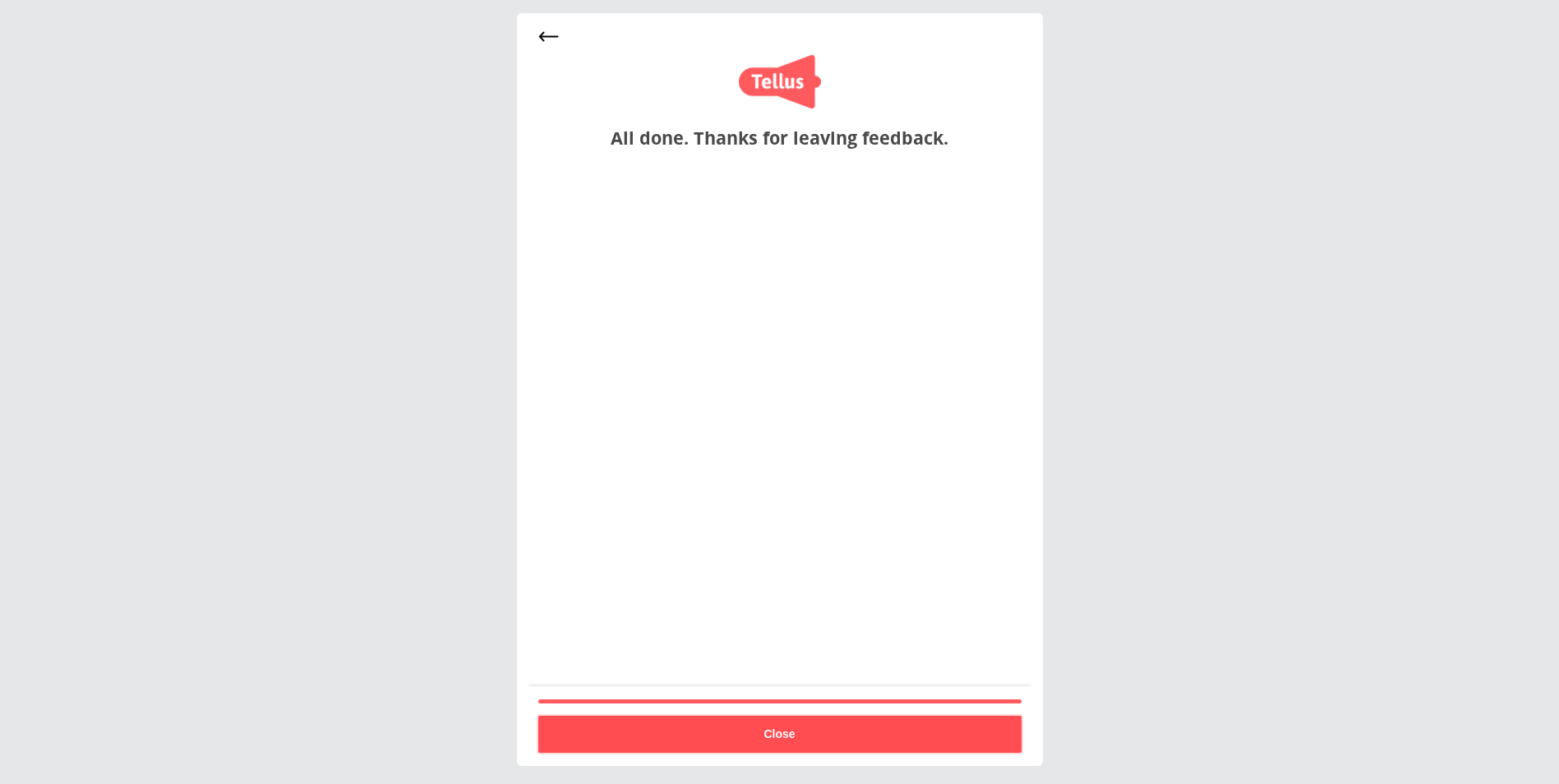 click on "Close" at bounding box center (780, 734) 